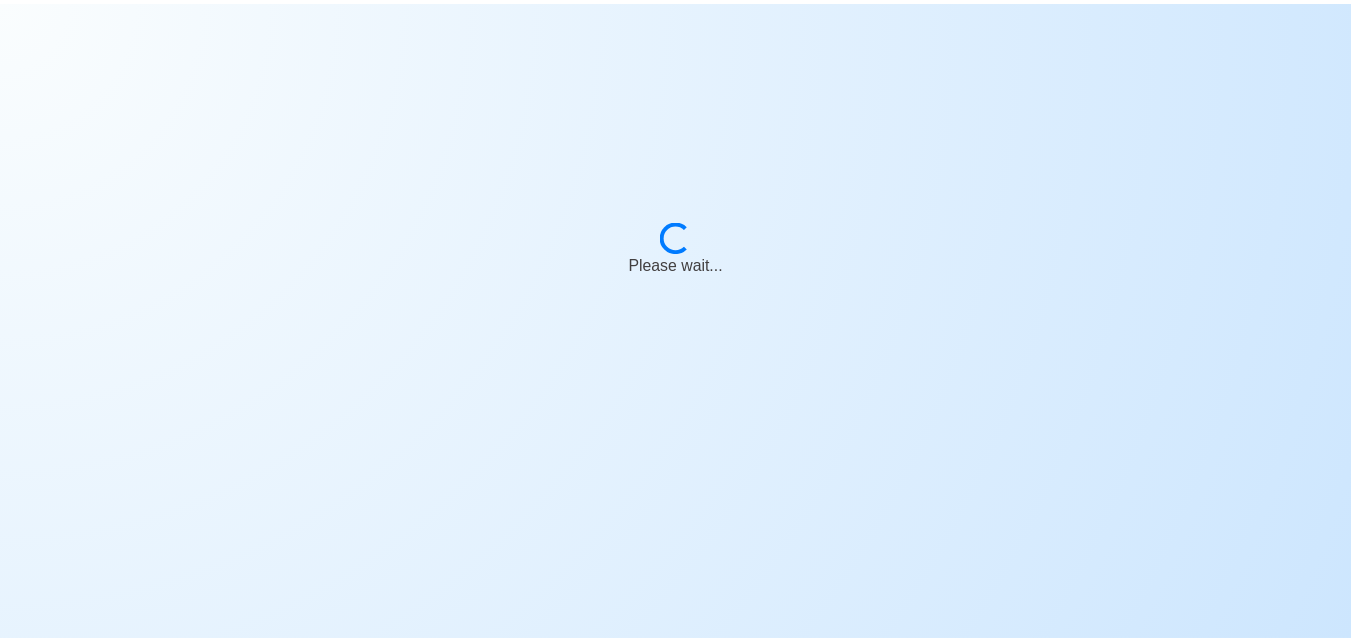 scroll, scrollTop: 0, scrollLeft: 0, axis: both 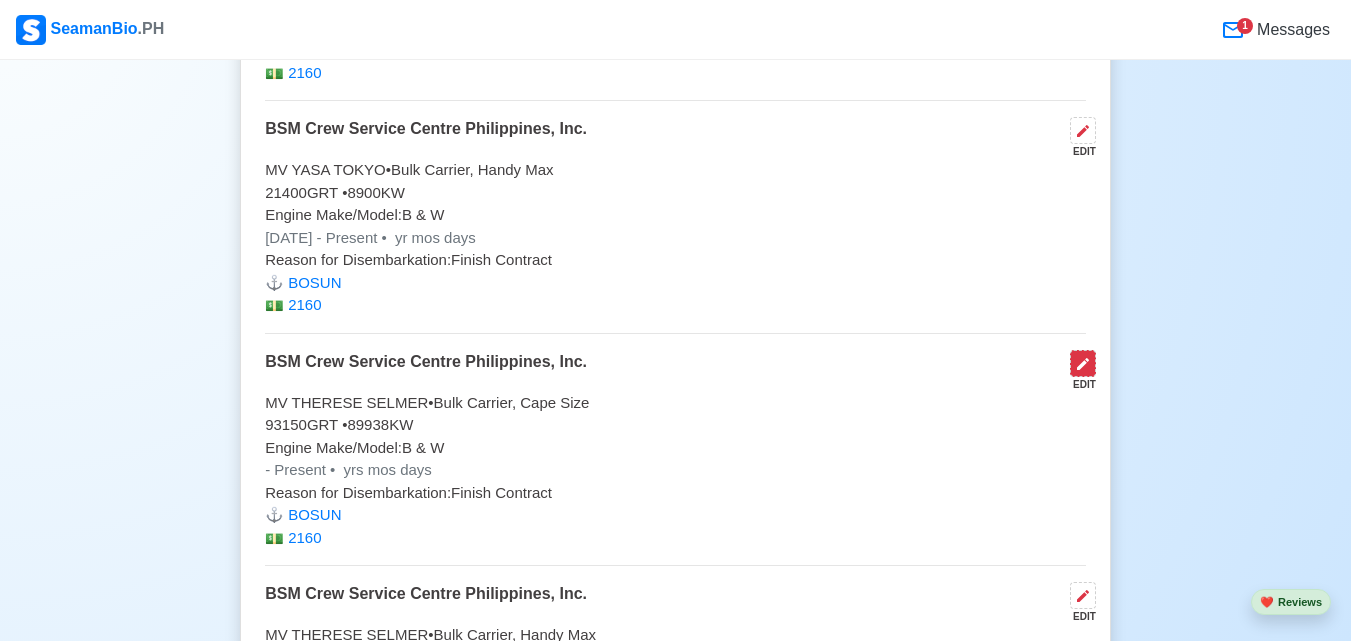 click 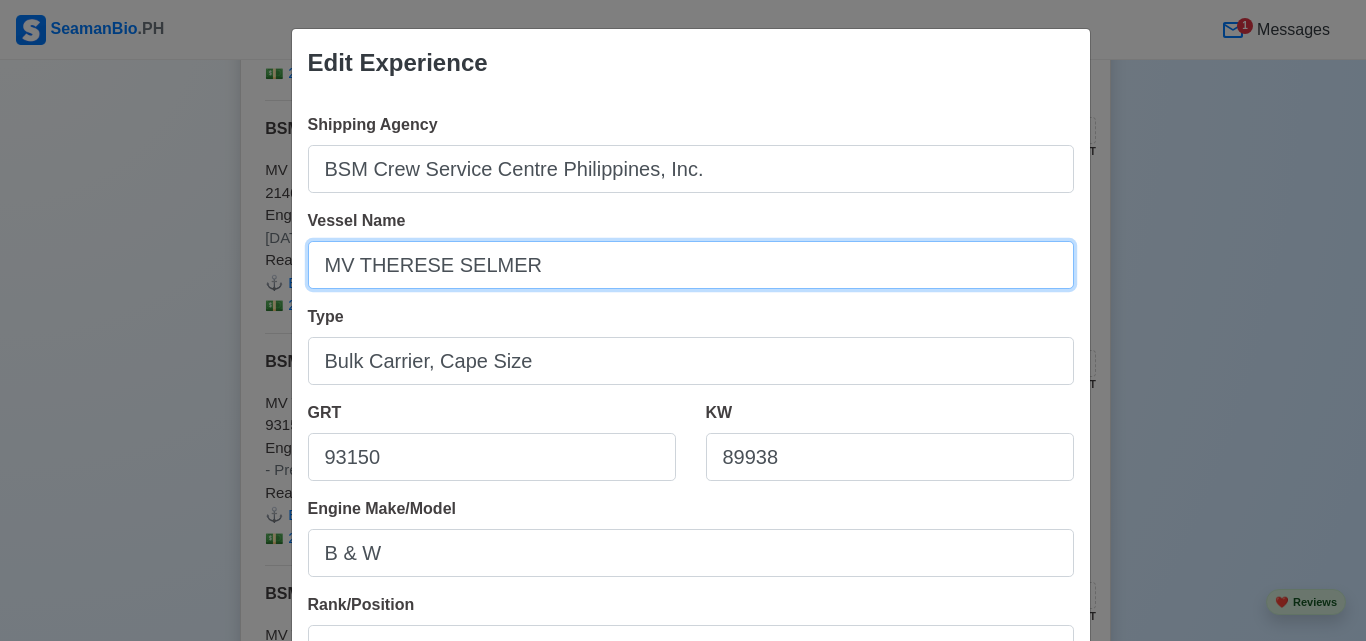 click on "MV THERESE SELMER" at bounding box center (691, 265) 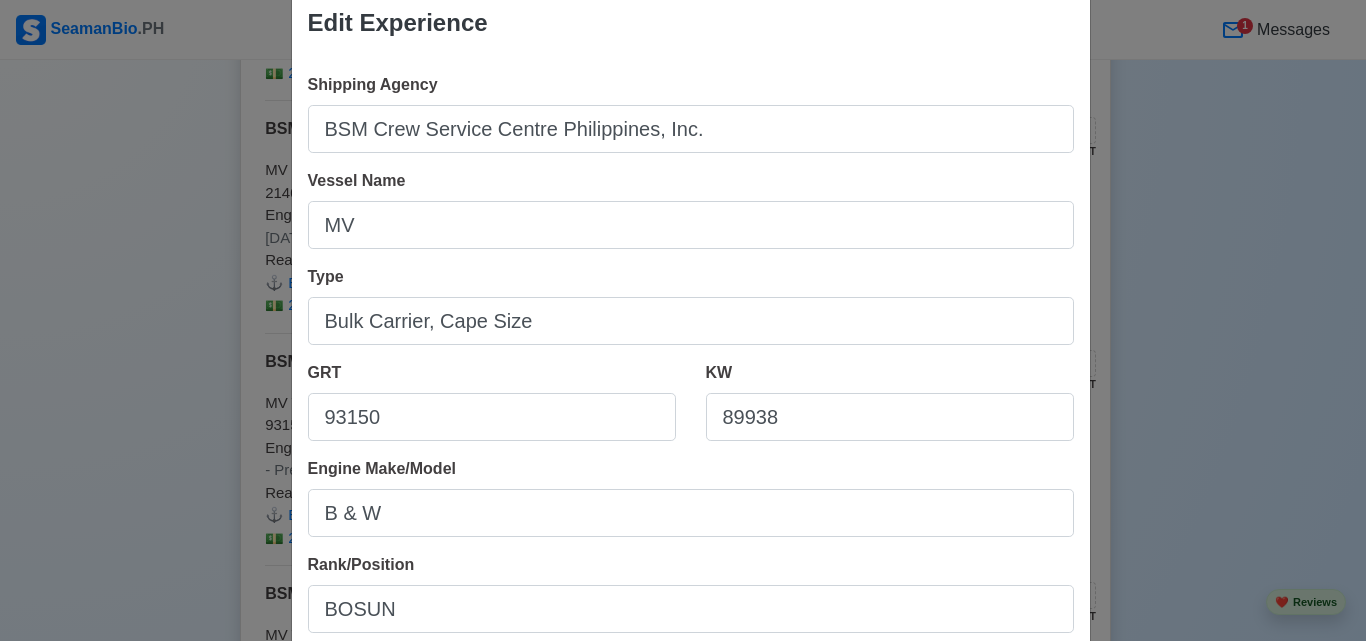 scroll, scrollTop: 80, scrollLeft: 0, axis: vertical 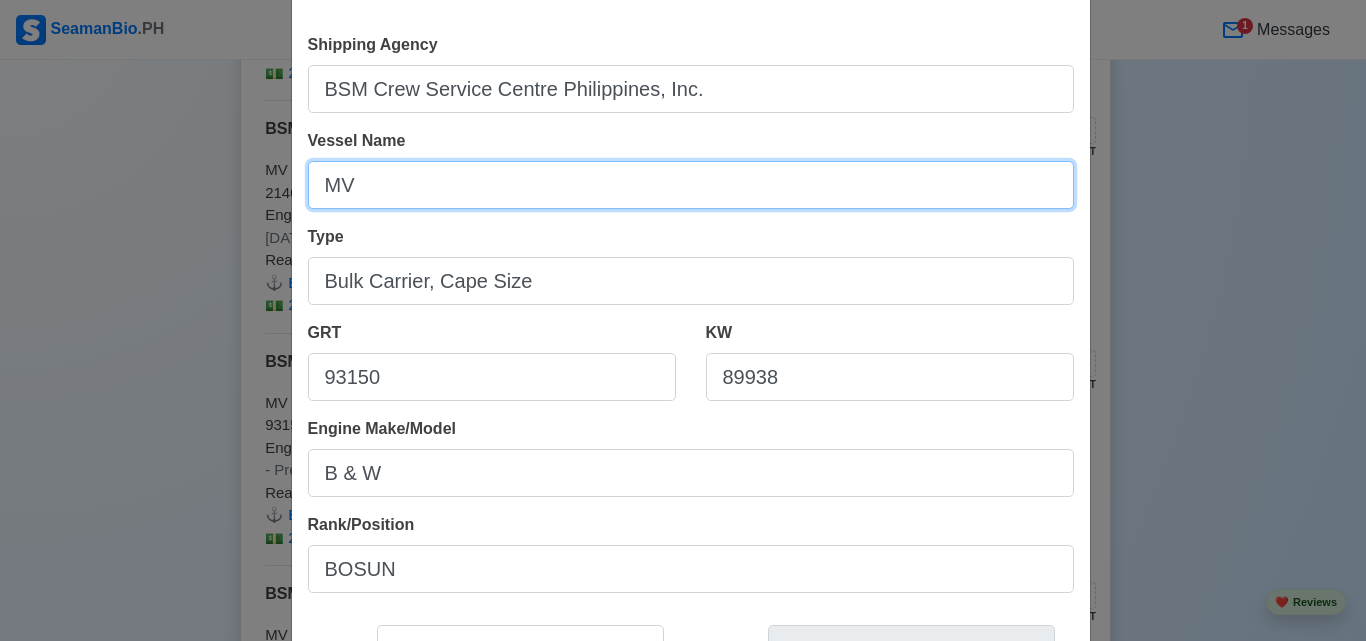 click on "MV" at bounding box center (691, 185) 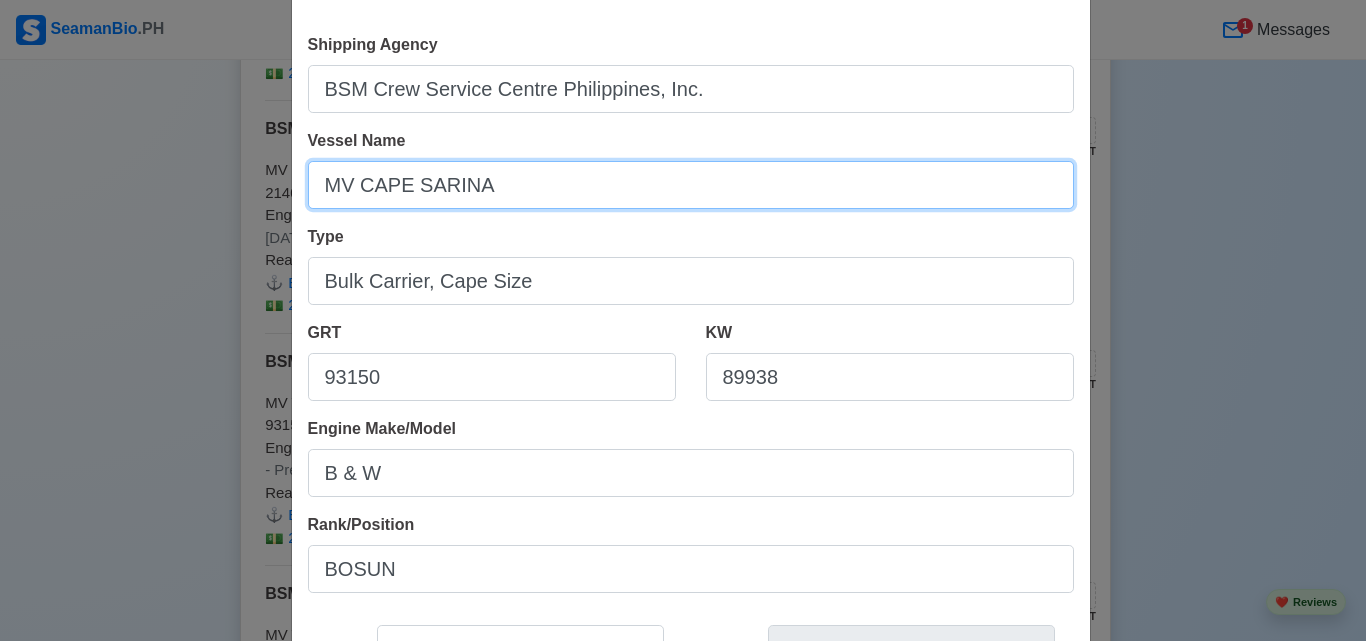 type on "MV CAPE SARINA" 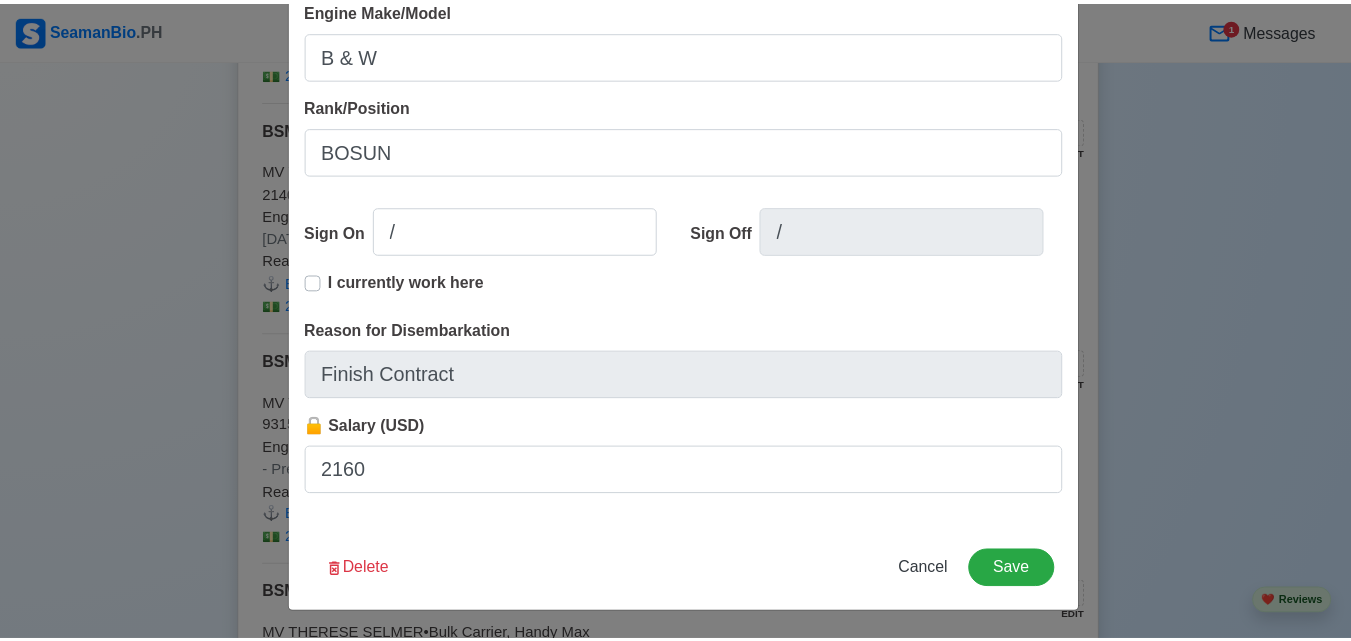 scroll, scrollTop: 499, scrollLeft: 0, axis: vertical 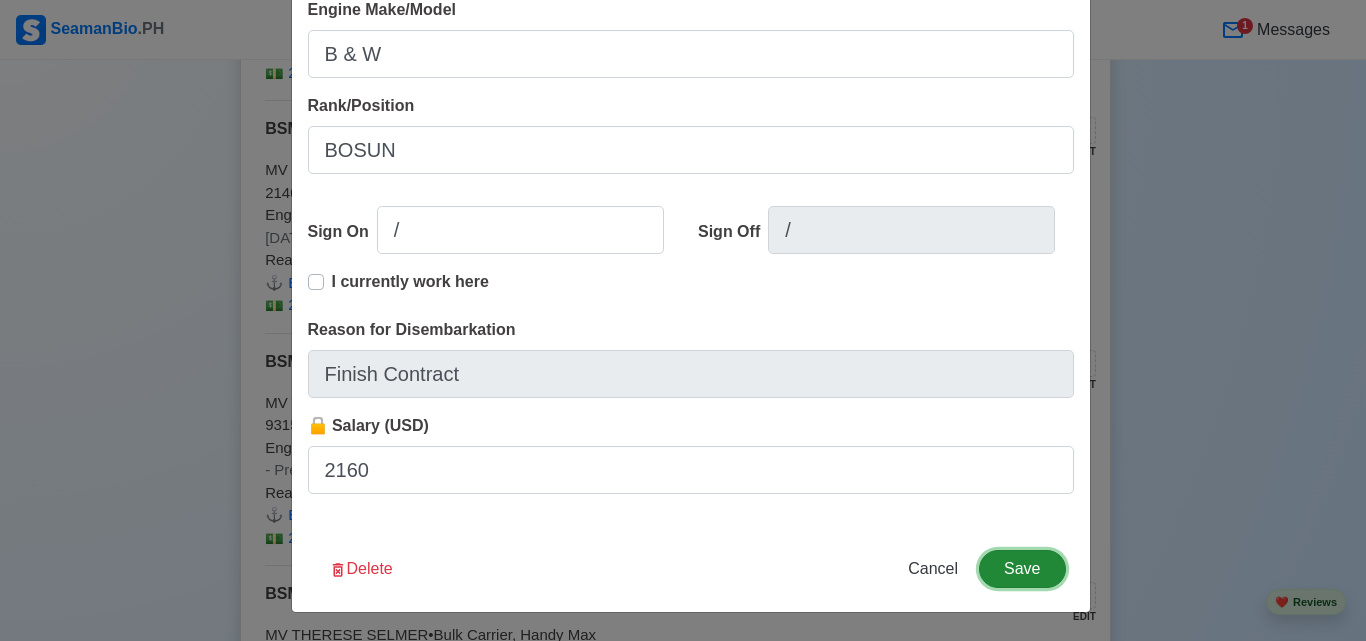 click on "Save" at bounding box center (1022, 569) 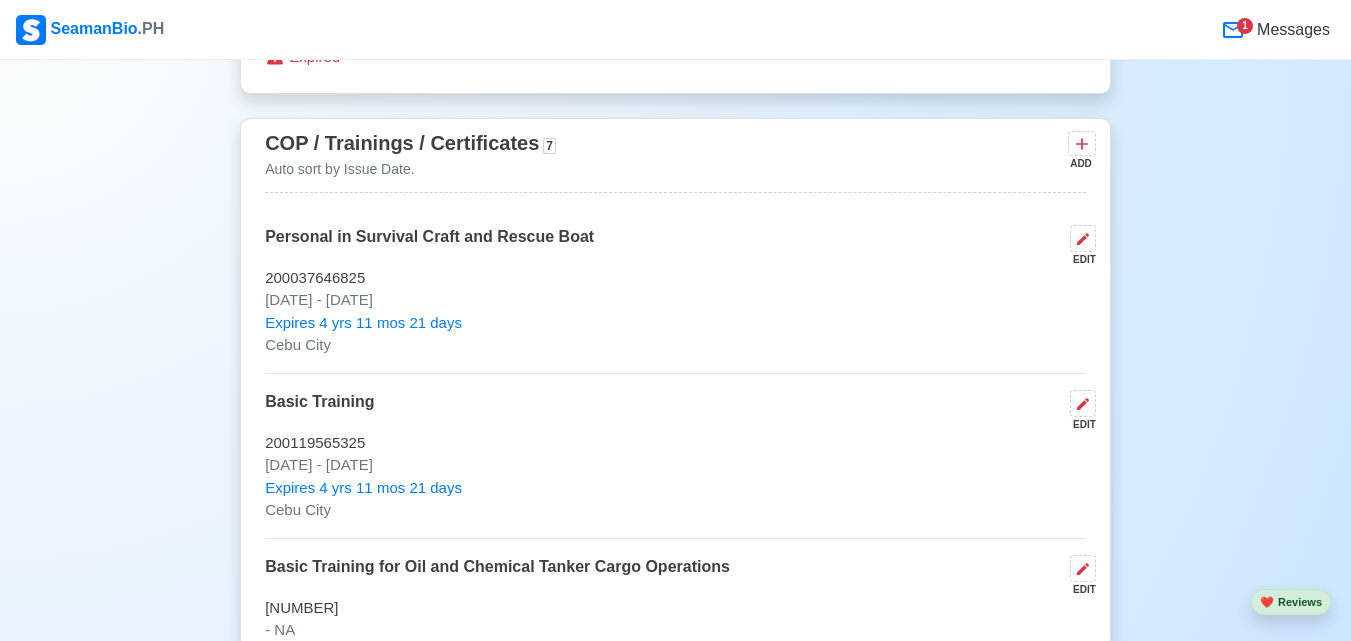 scroll, scrollTop: 2893, scrollLeft: 0, axis: vertical 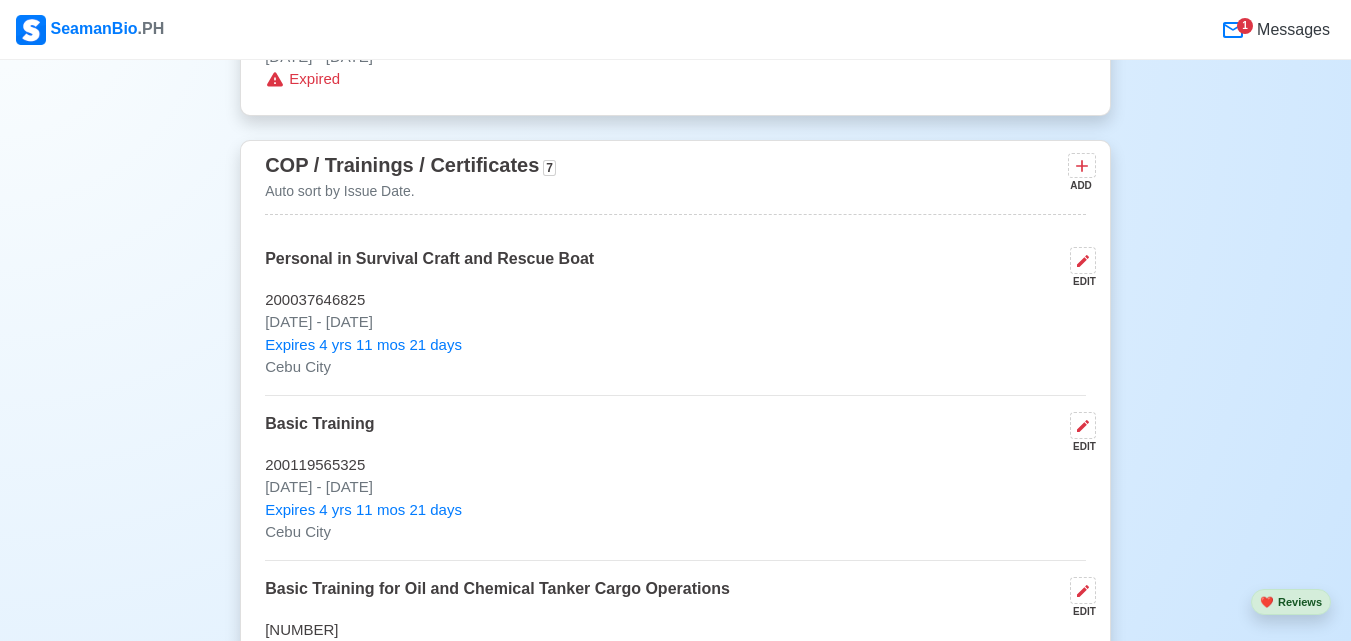 drag, startPoint x: 1358, startPoint y: 10, endPoint x: 829, endPoint y: 223, distance: 570.27185 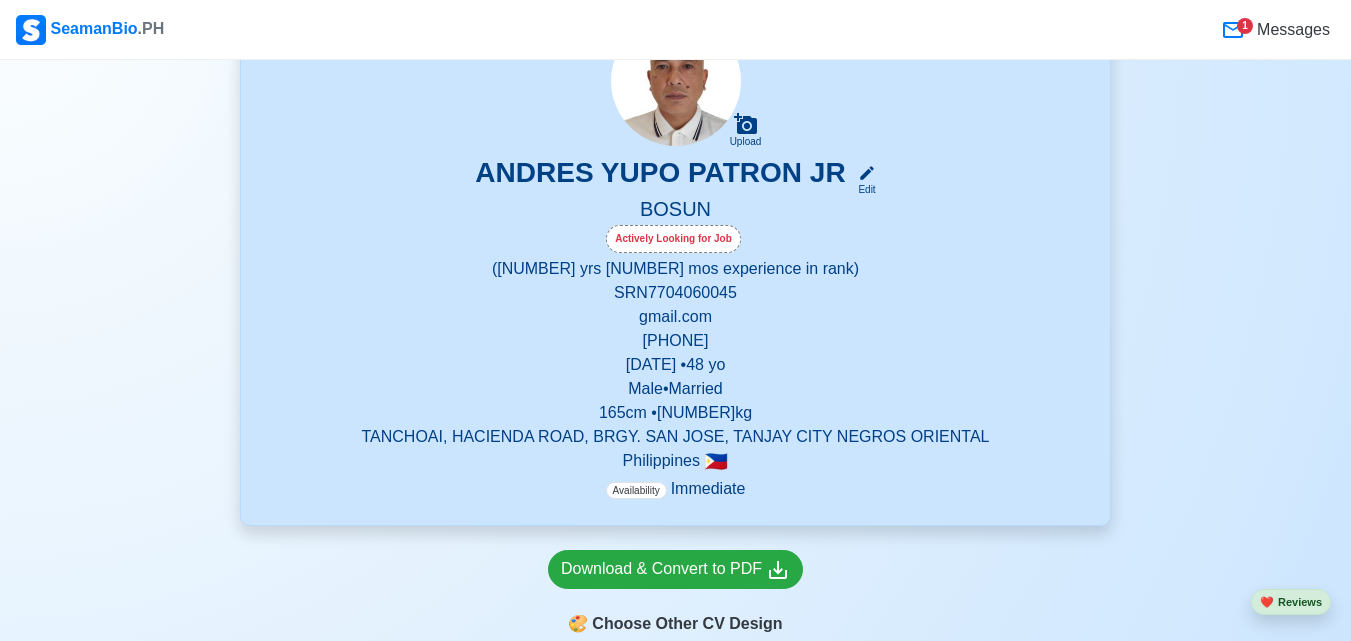 scroll, scrollTop: 240, scrollLeft: 0, axis: vertical 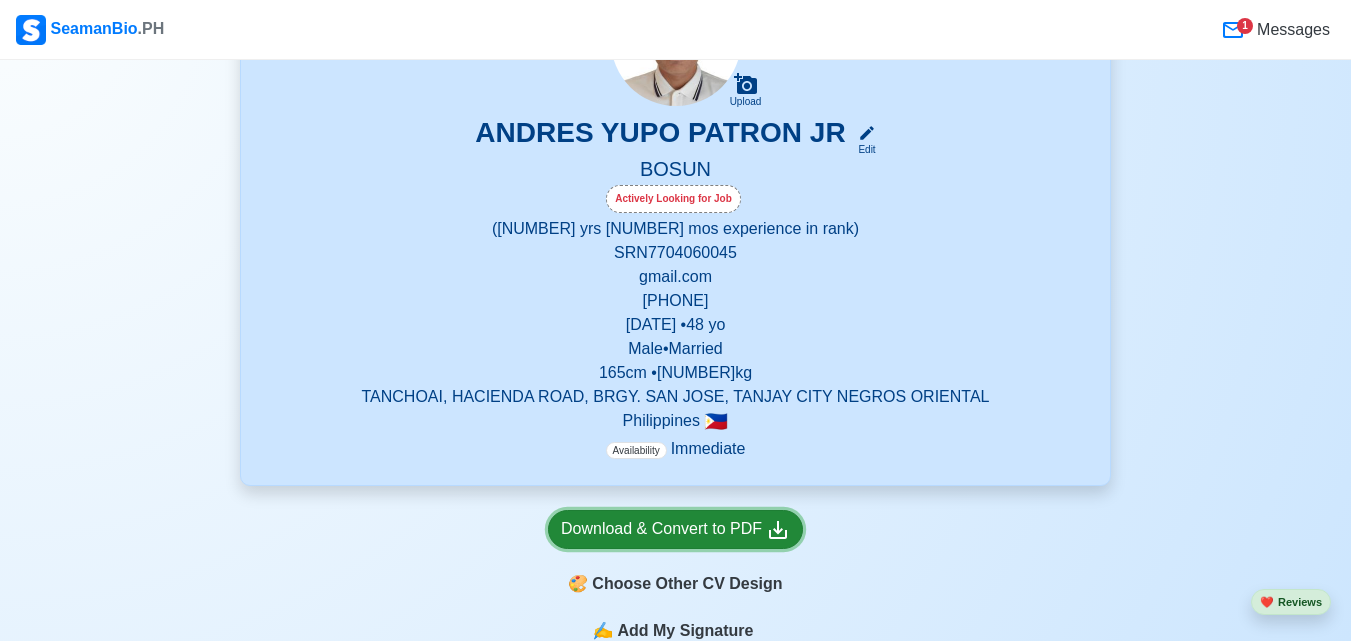 click 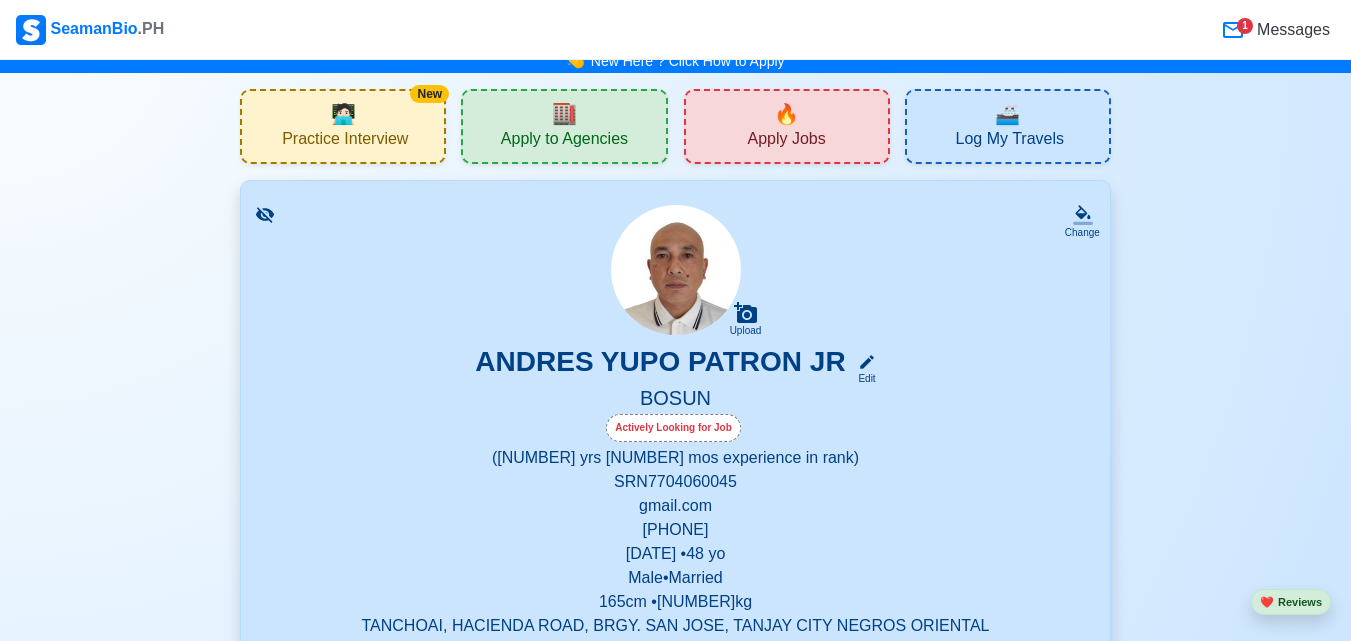 scroll, scrollTop: 0, scrollLeft: 0, axis: both 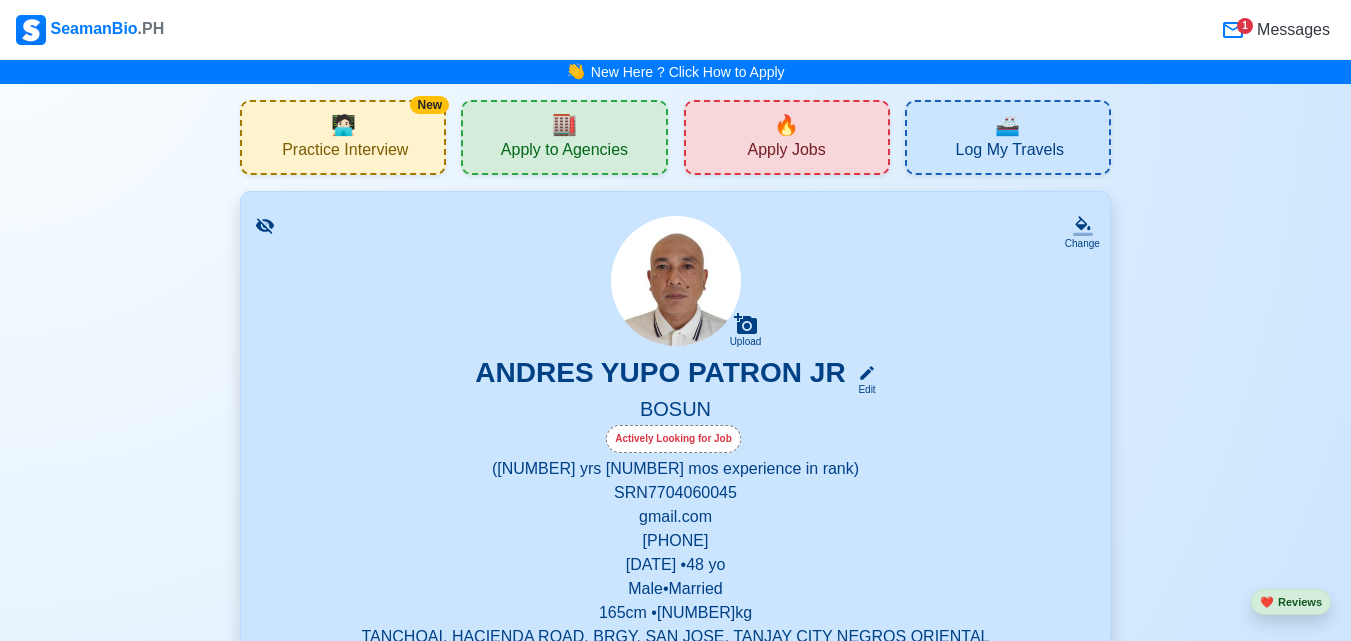 click on "Apply Jobs" at bounding box center [786, 152] 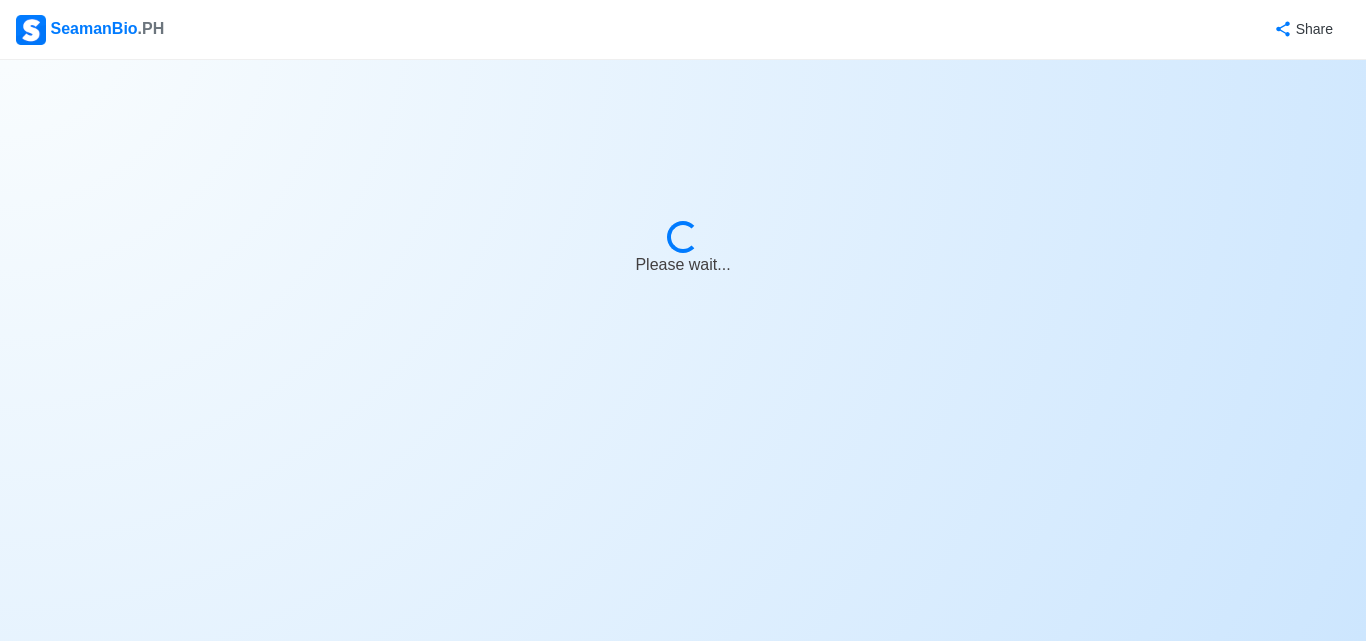 select on "Bosun" 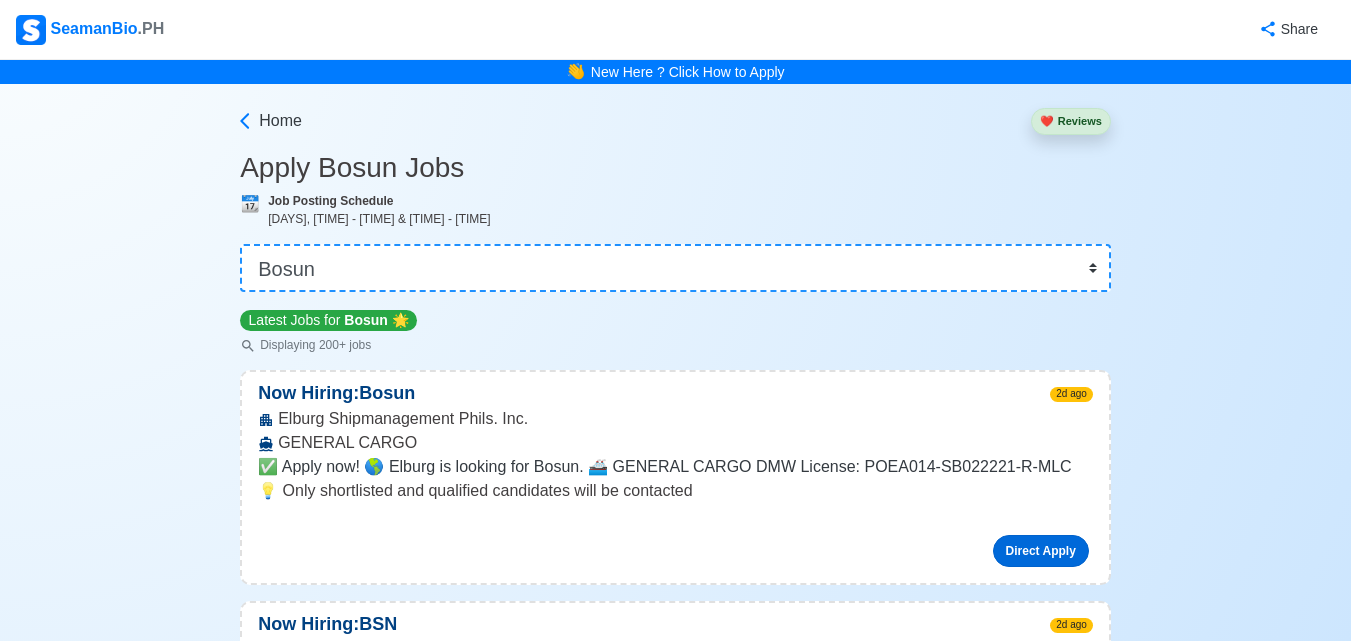 click on "Direct Apply" at bounding box center [1041, 551] 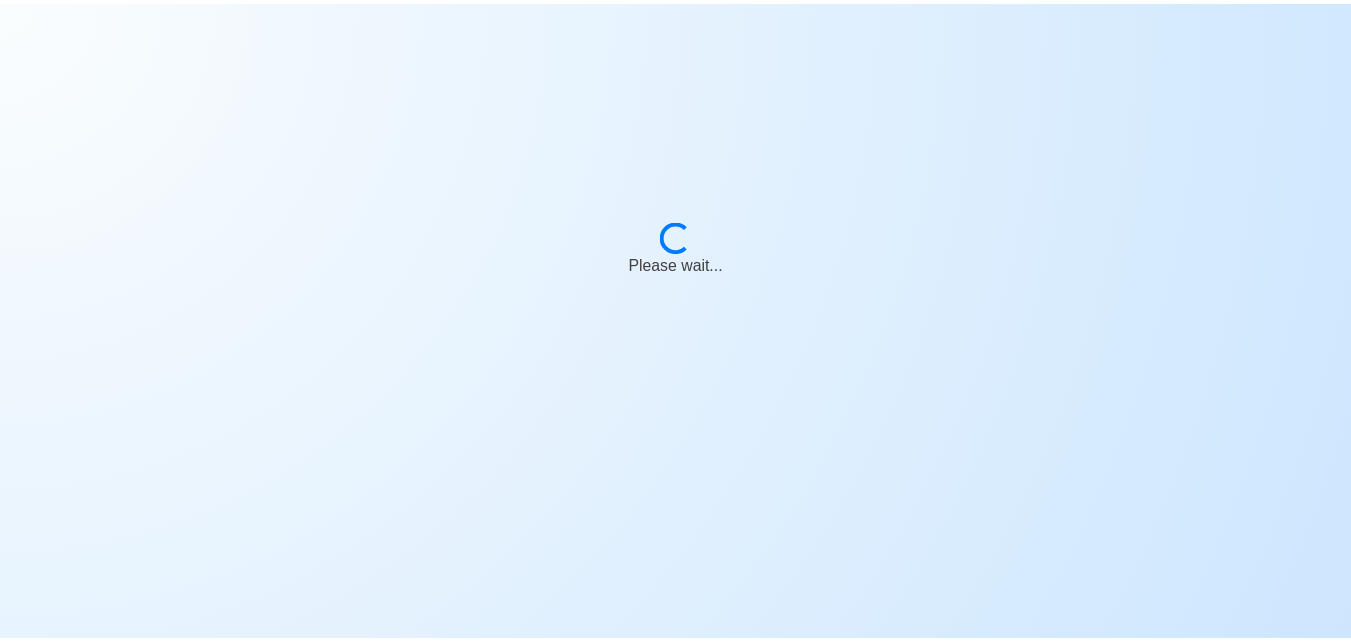 scroll, scrollTop: 0, scrollLeft: 0, axis: both 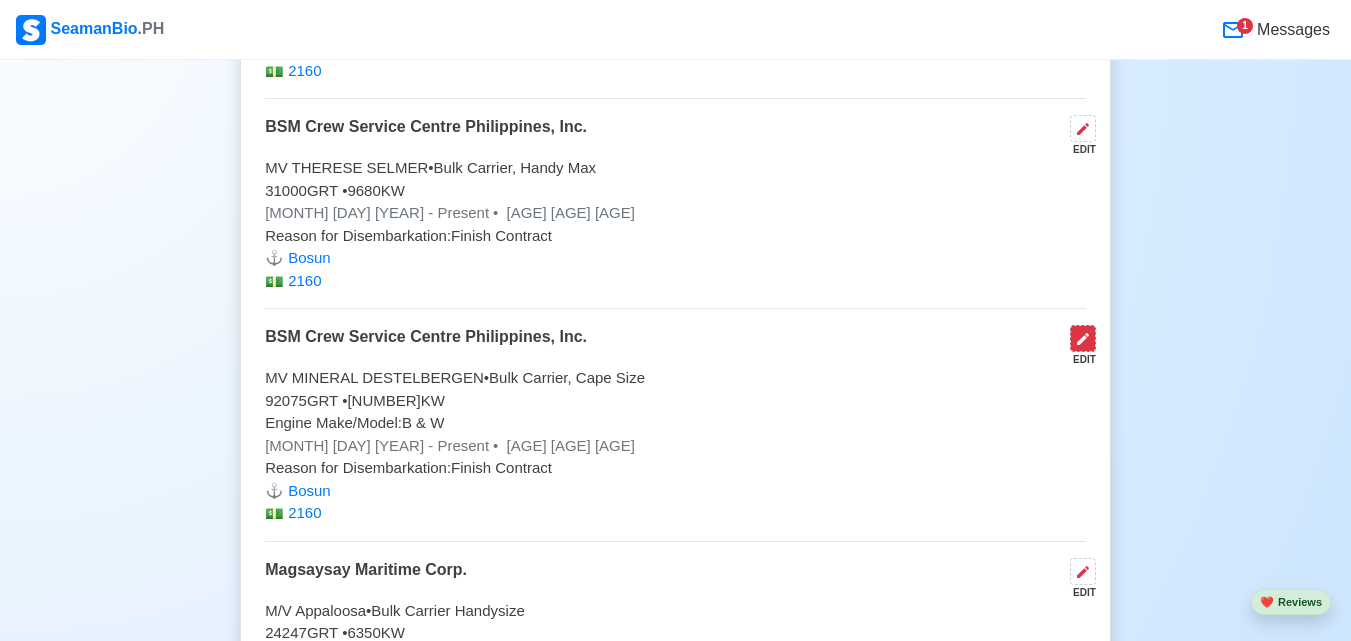 click 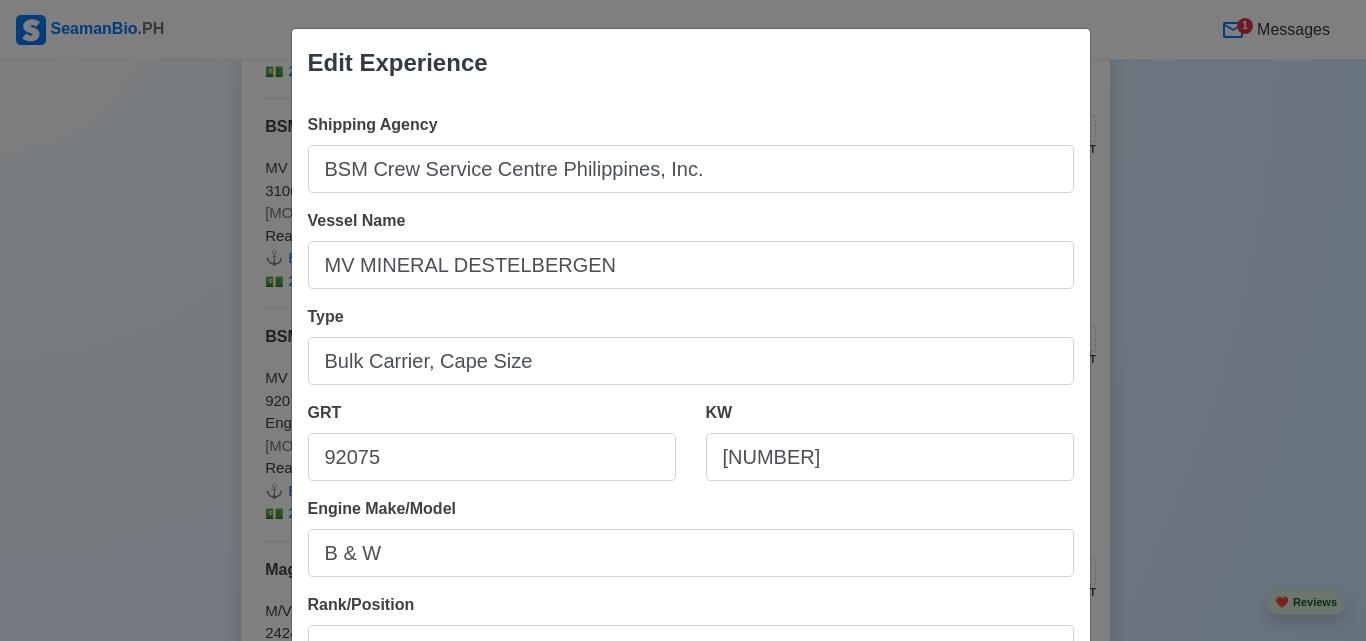 scroll, scrollTop: 499, scrollLeft: 0, axis: vertical 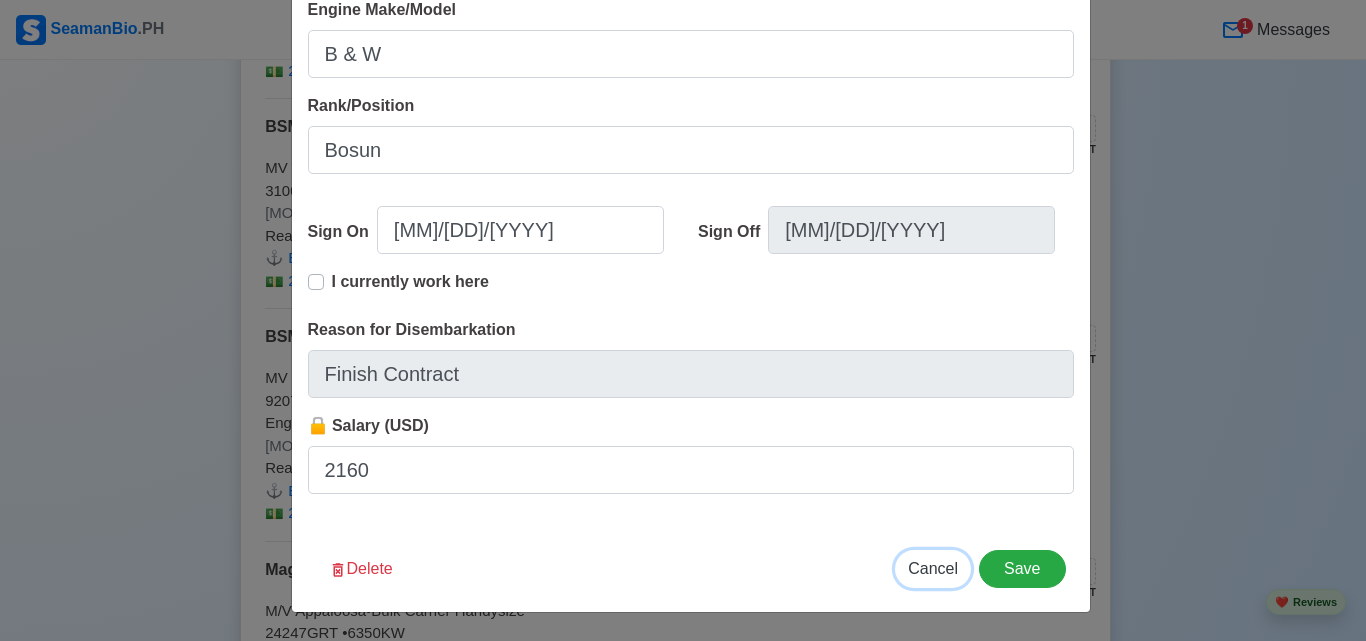 click on "Cancel" at bounding box center [933, 568] 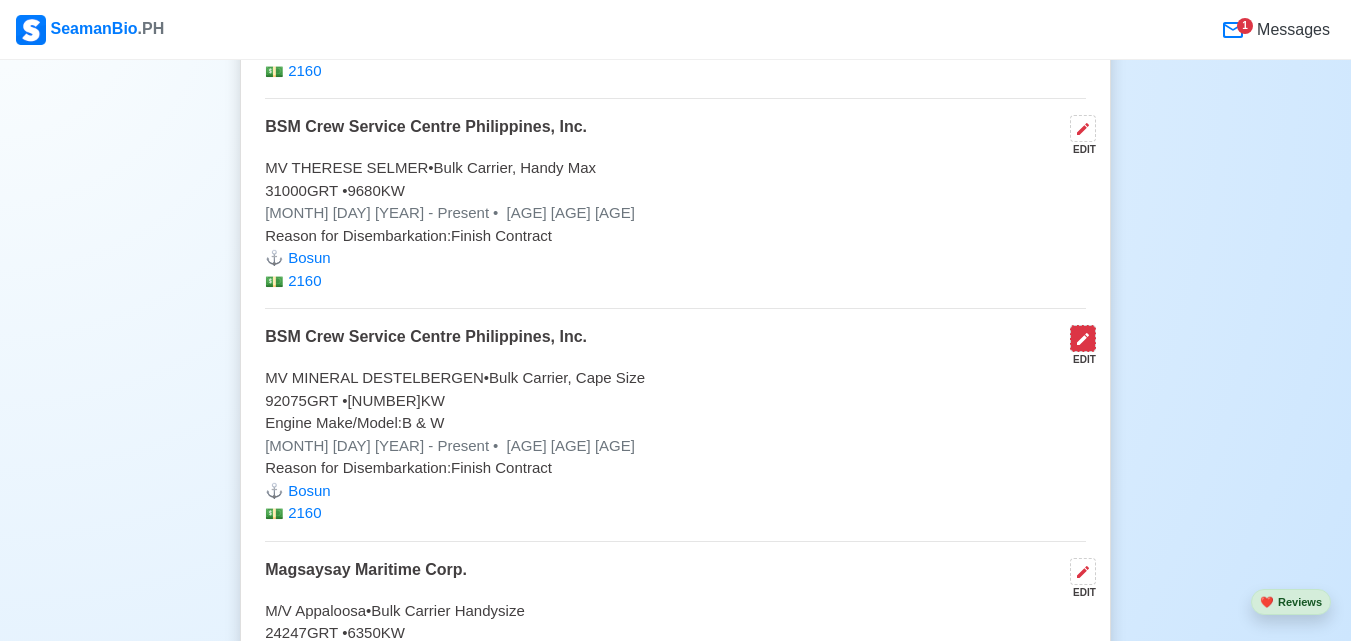 click 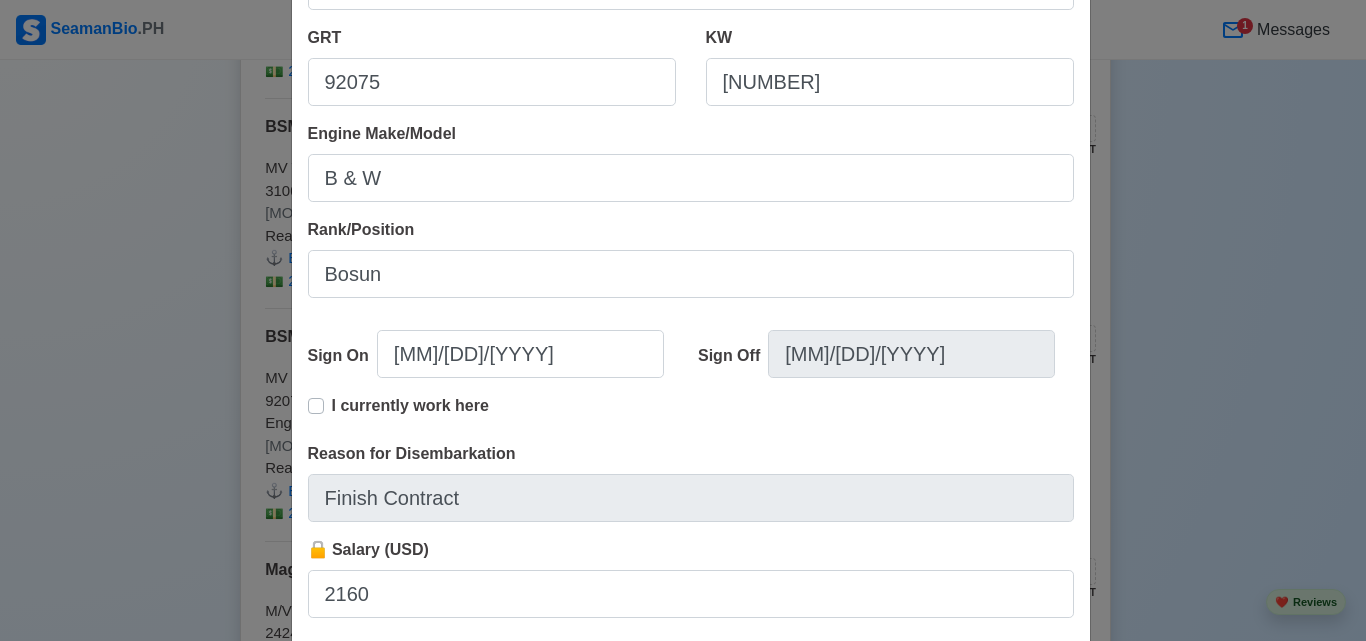 scroll, scrollTop: 400, scrollLeft: 0, axis: vertical 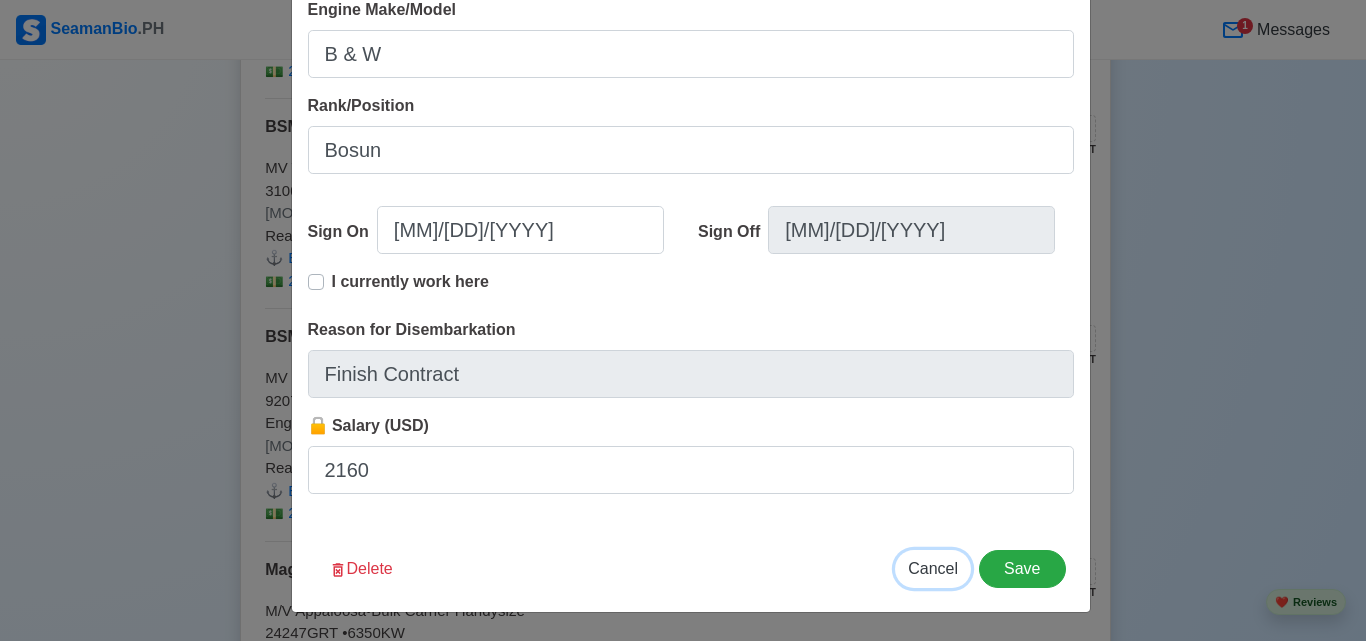 click on "Cancel" at bounding box center (933, 568) 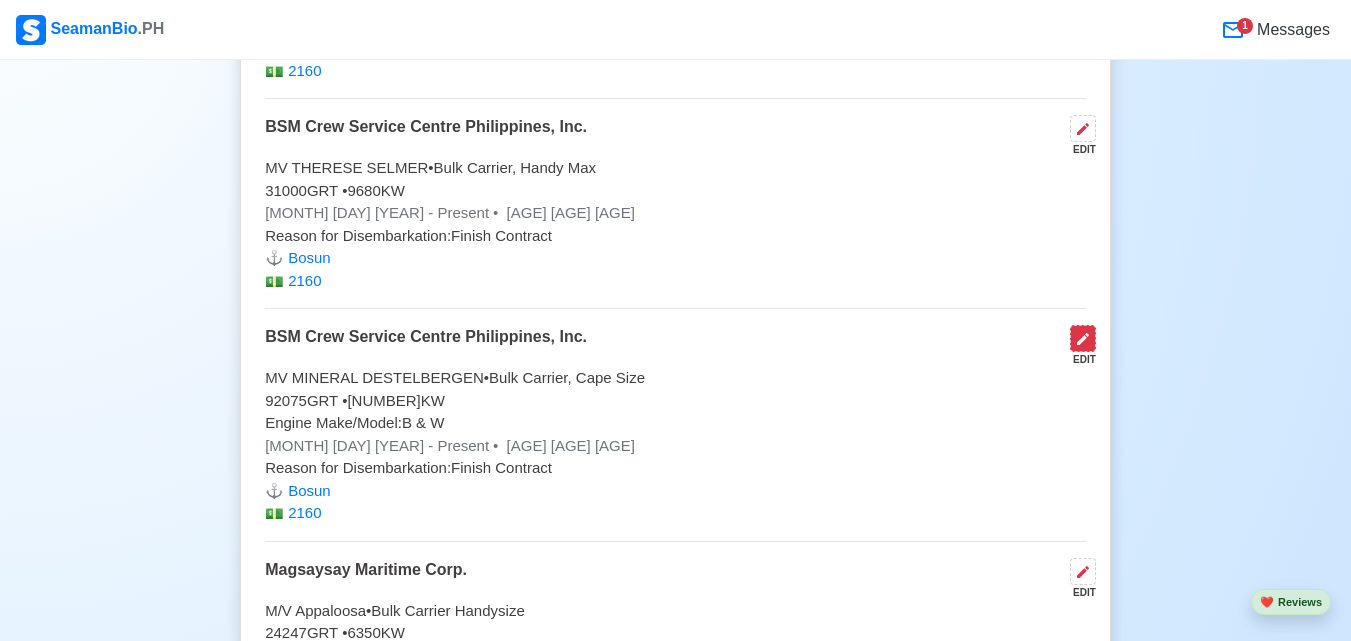 click at bounding box center [1083, 338] 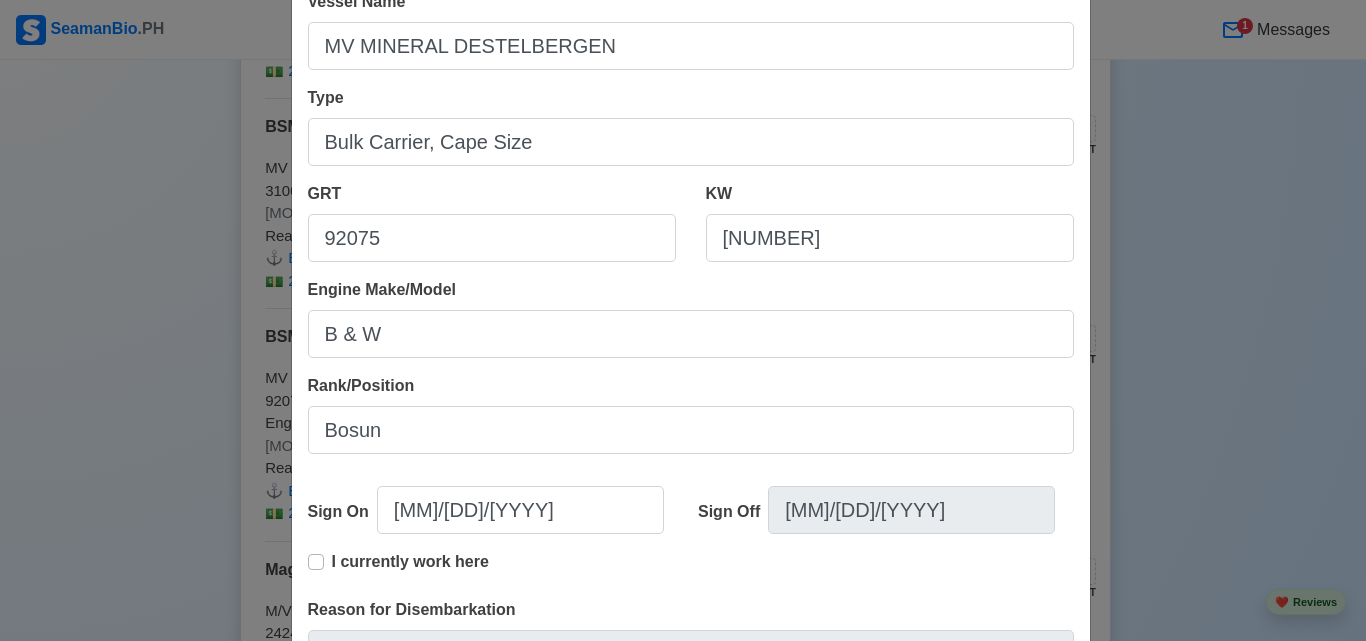 scroll, scrollTop: 240, scrollLeft: 0, axis: vertical 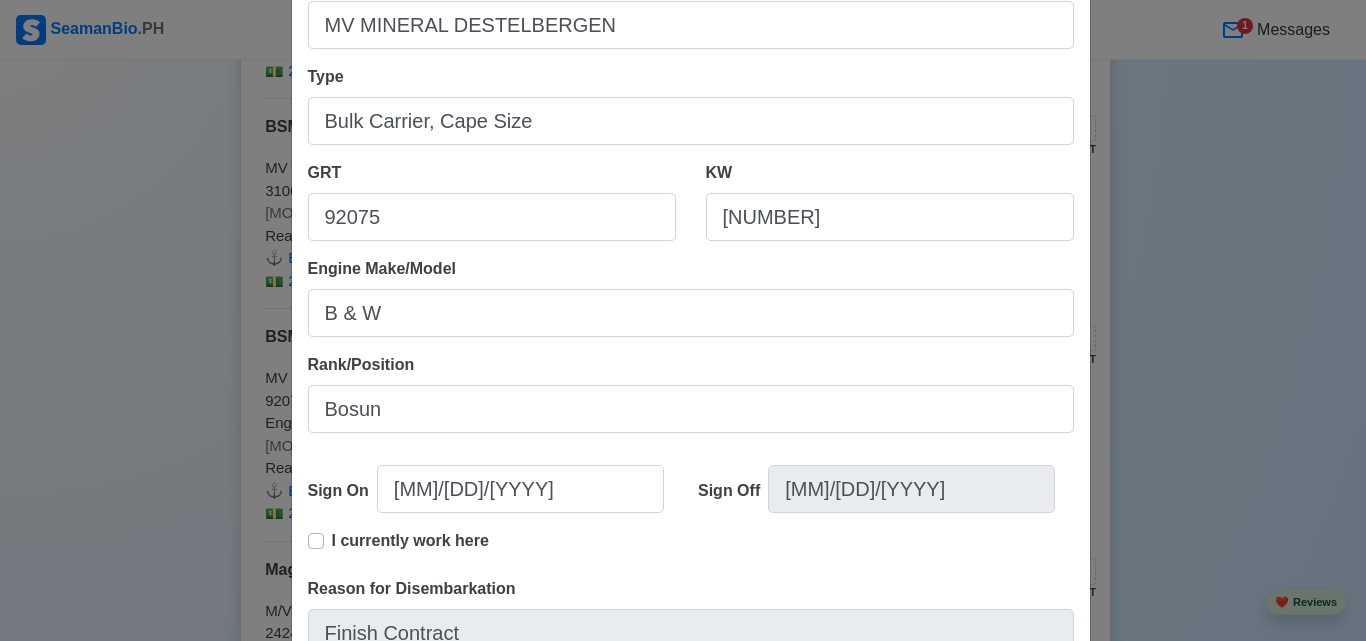 click on "I currently work here" at bounding box center [691, 553] 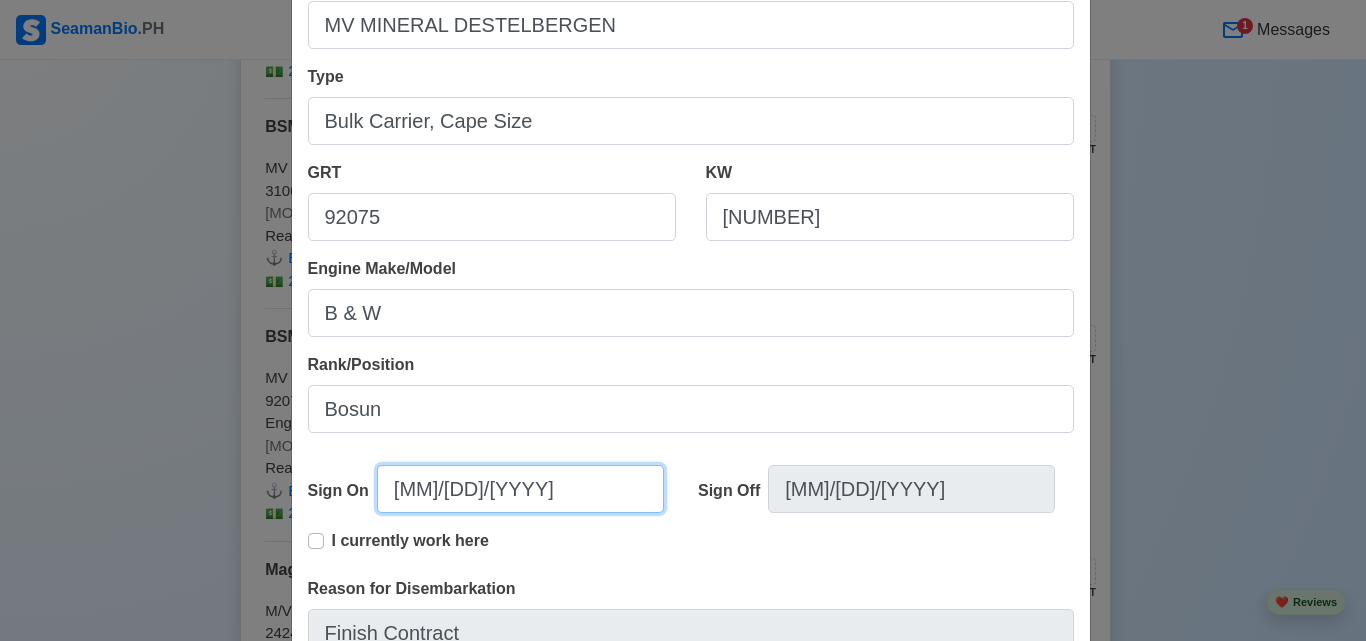 click on "[MM]/[DD]/[YYYY]" at bounding box center [520, 489] 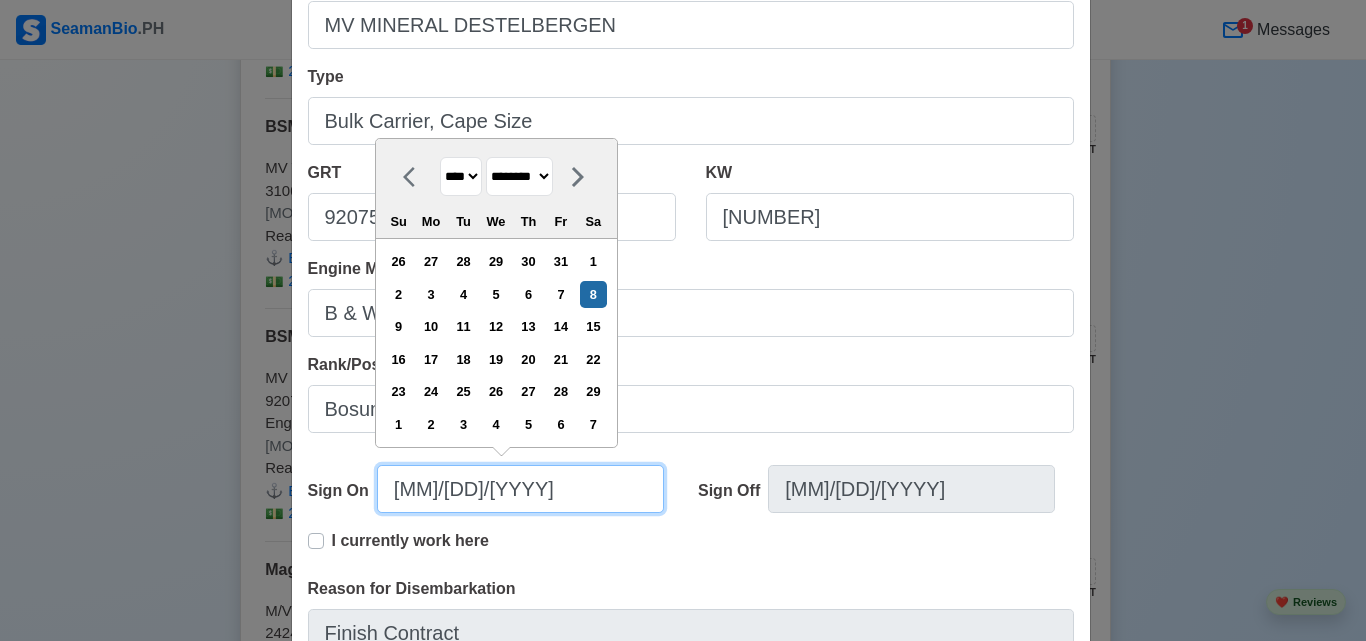 click on "[MM]/[DD]/[YYYY]" at bounding box center [520, 489] 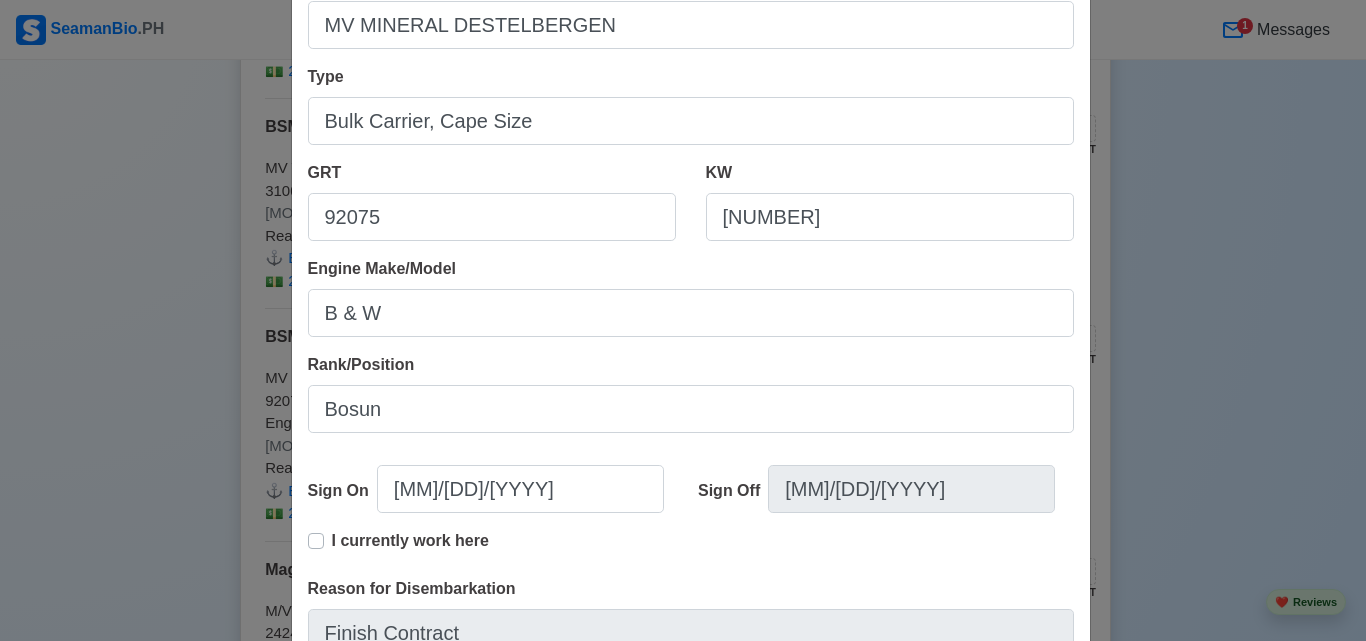 click on "I currently work here" at bounding box center [691, 553] 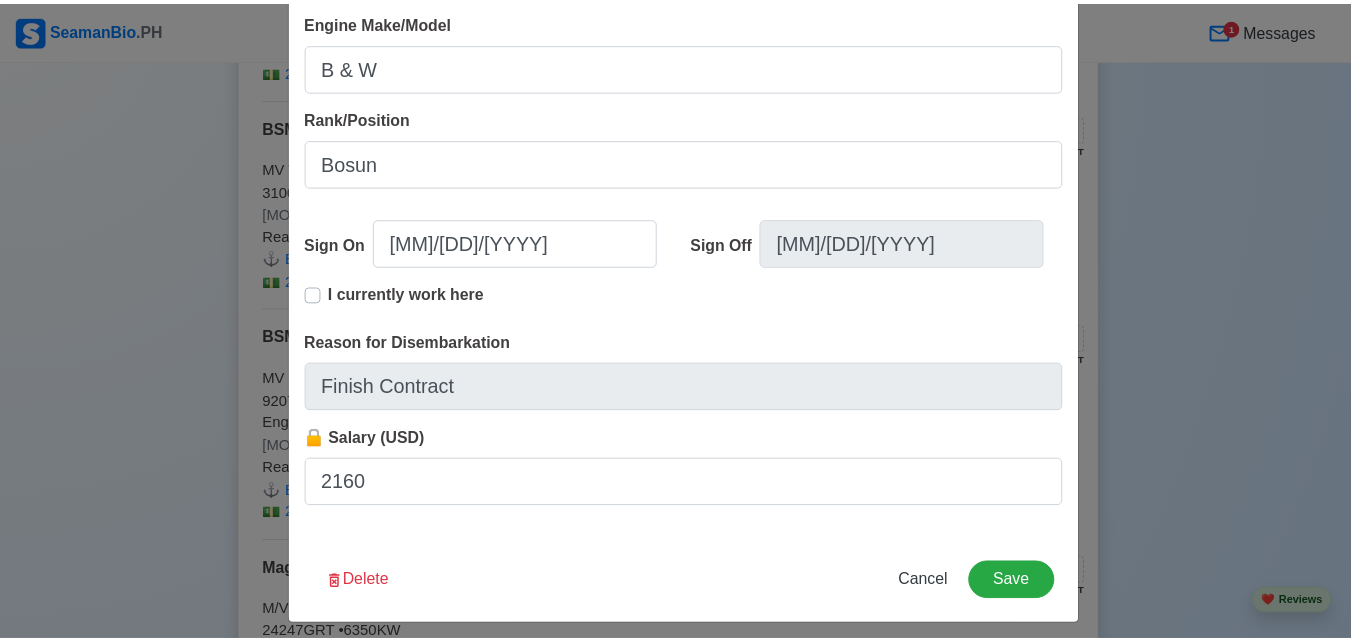 scroll, scrollTop: 499, scrollLeft: 0, axis: vertical 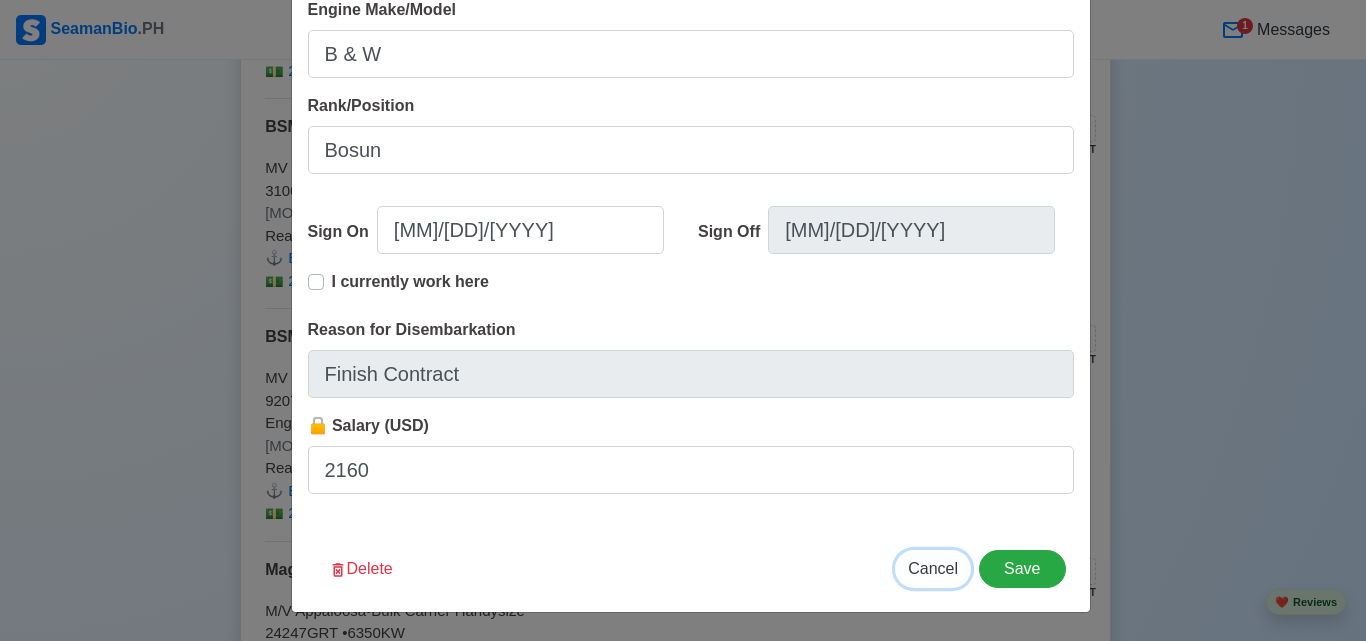 click on "Cancel" at bounding box center [933, 568] 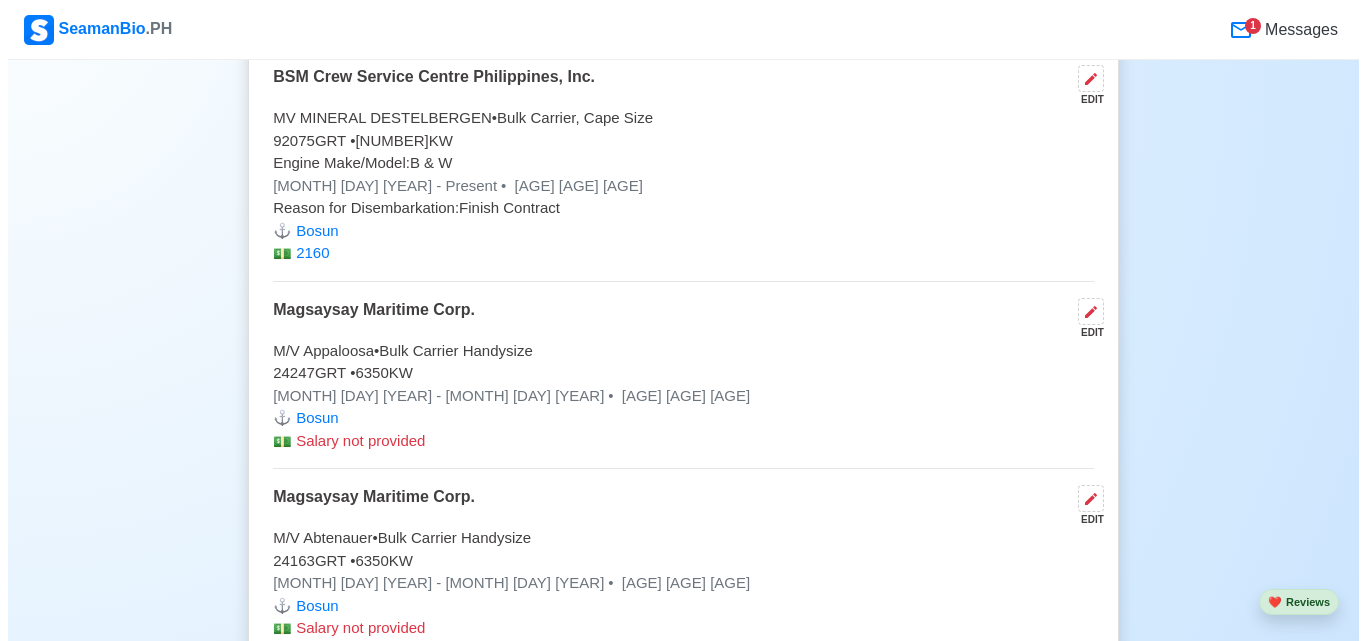 scroll, scrollTop: 5280, scrollLeft: 0, axis: vertical 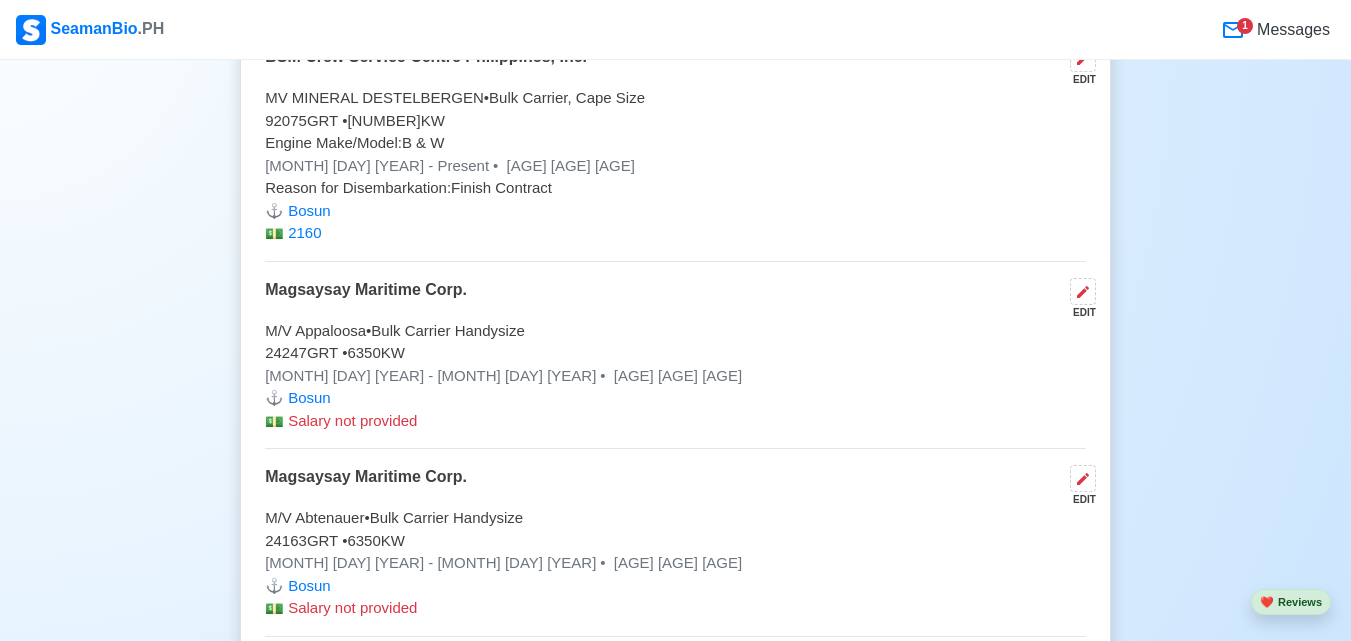 click on "[MONTH] [DAY] [YEAR] - [MONTH] [DAY] [YEAR] • [AGE] [AGE] [AGE]" at bounding box center (675, 376) 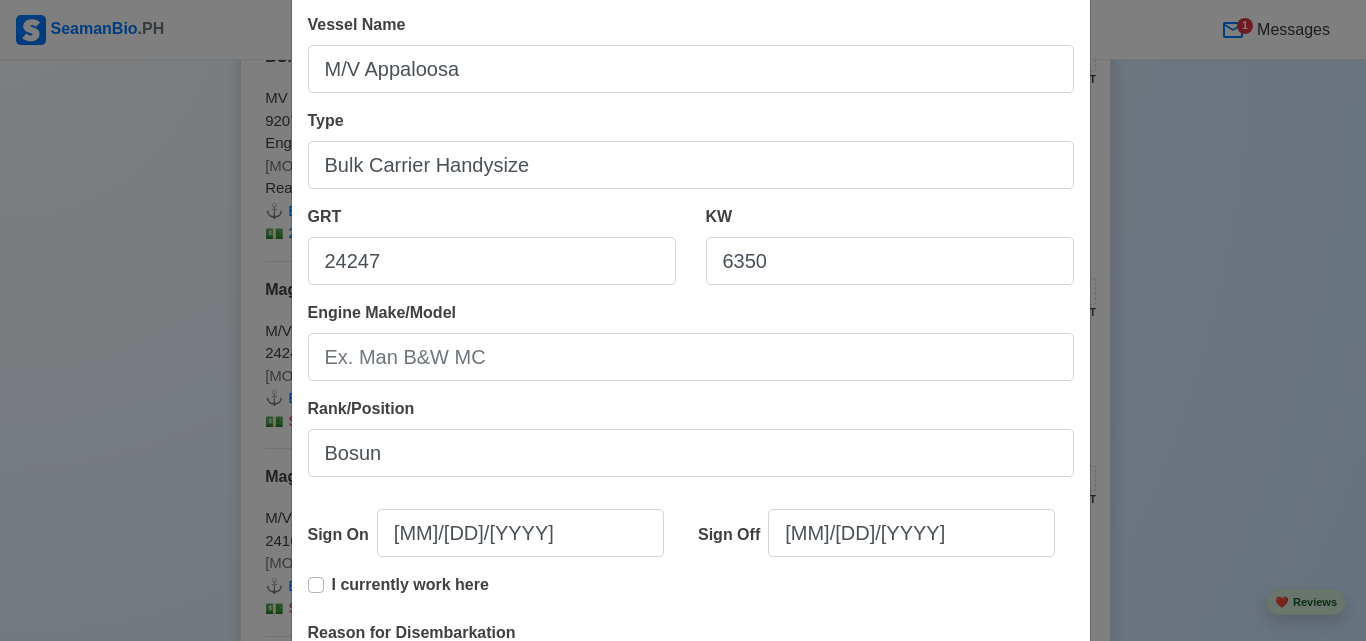 scroll, scrollTop: 200, scrollLeft: 0, axis: vertical 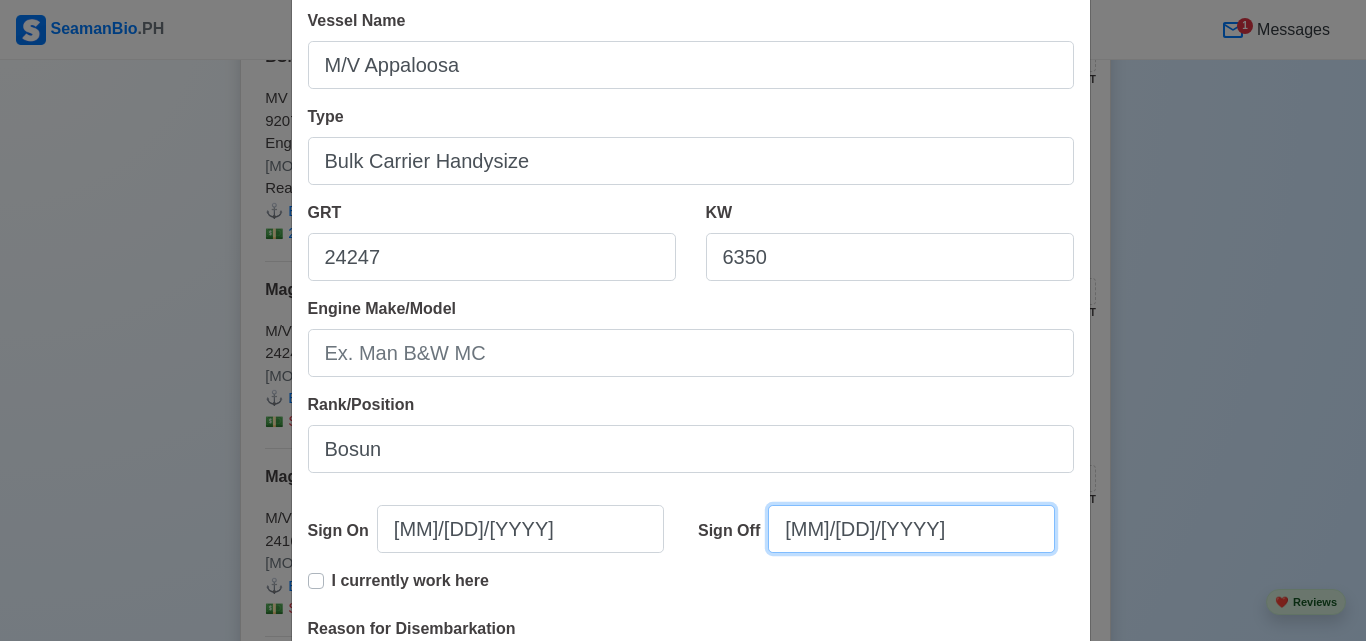 select on "****" 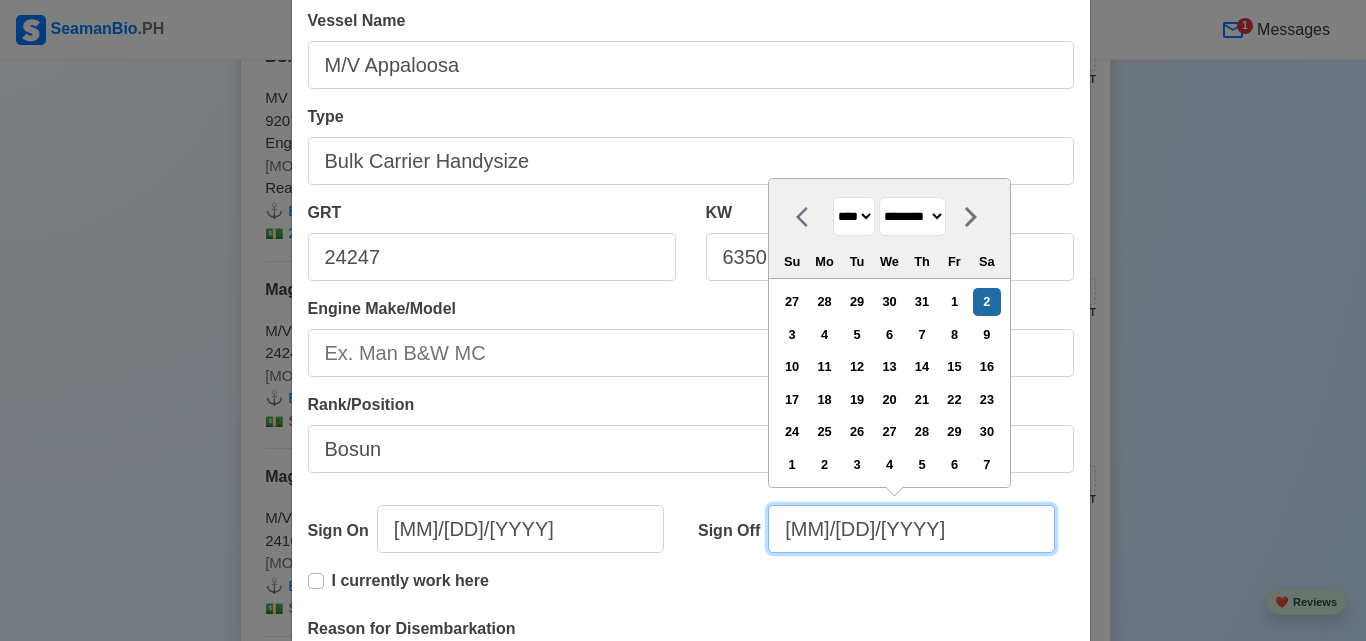 click on "[MM]/[DD]/[YYYY]" at bounding box center [911, 529] 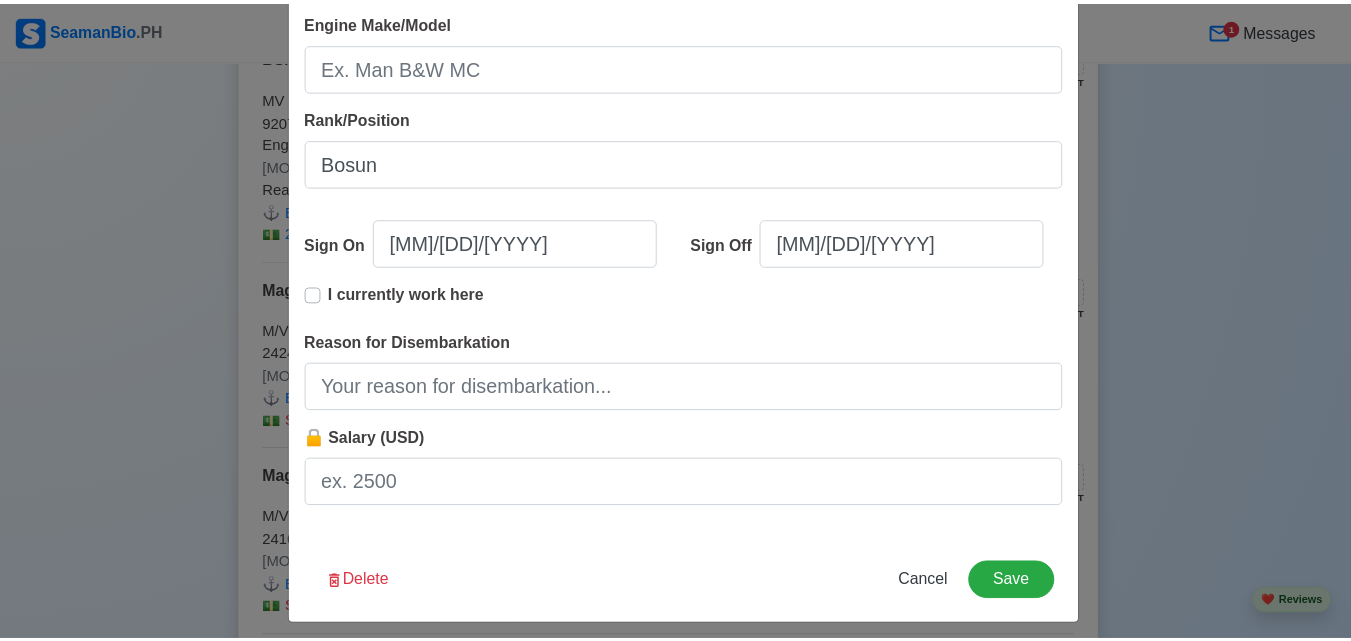 scroll, scrollTop: 499, scrollLeft: 0, axis: vertical 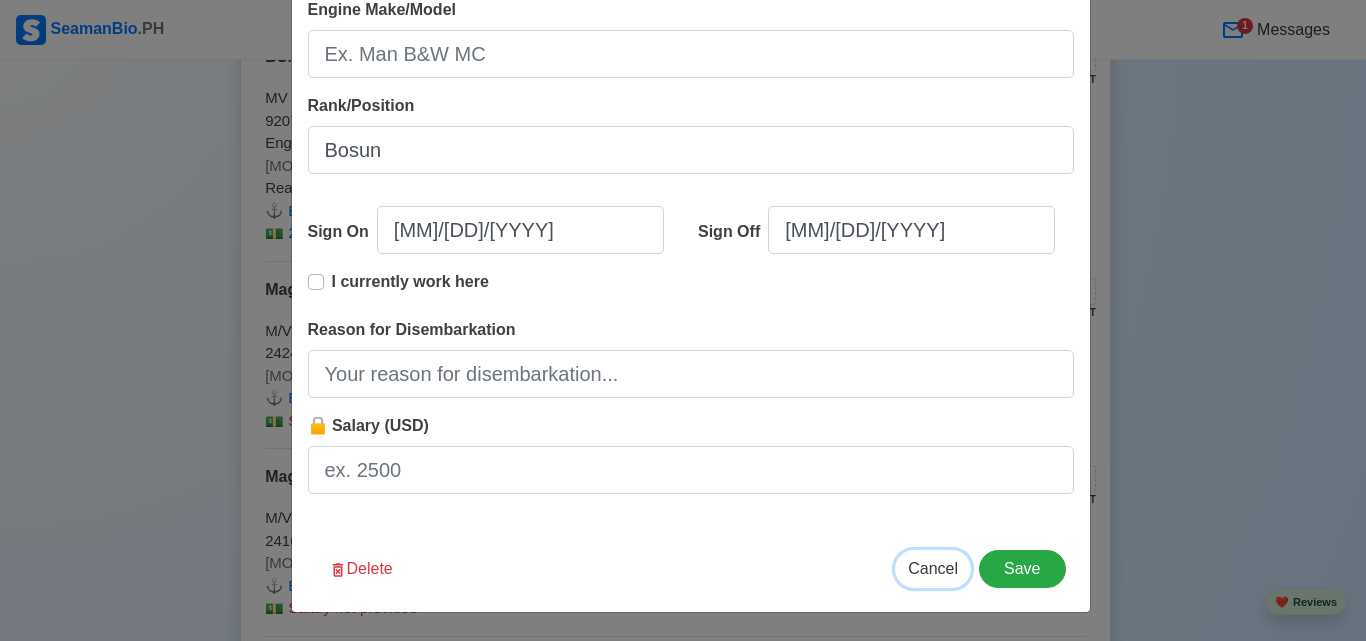 click on "Cancel" at bounding box center [933, 568] 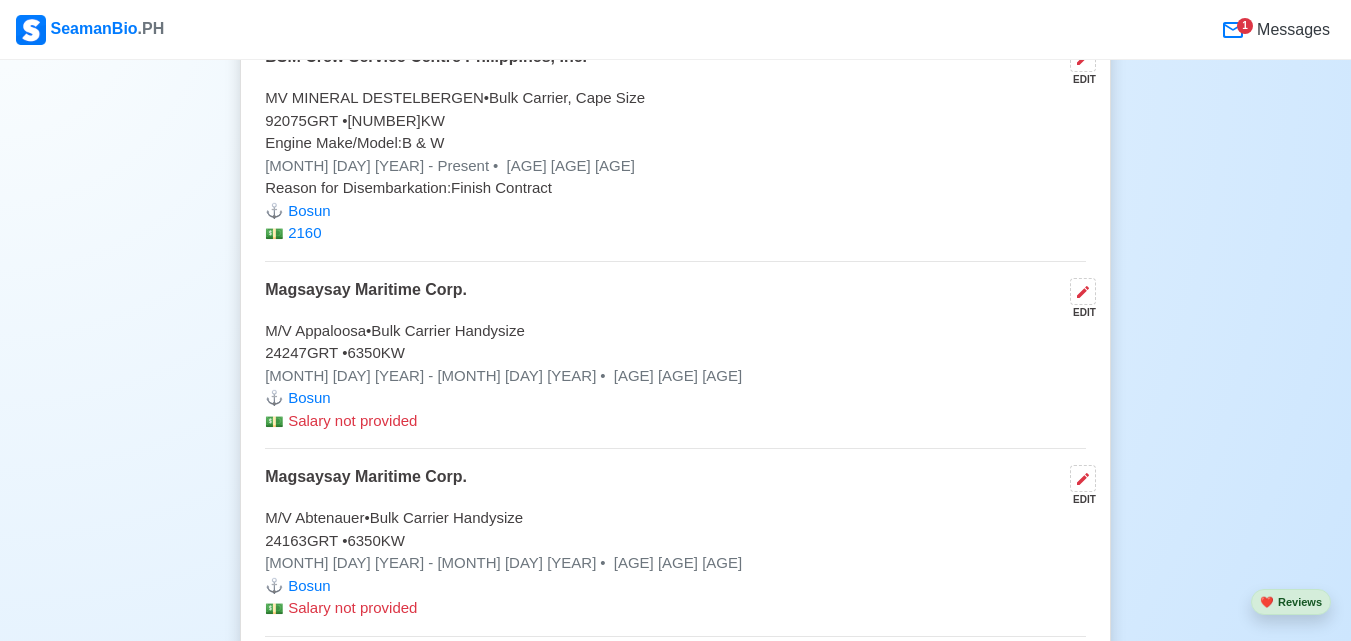 scroll, scrollTop: 4720, scrollLeft: 0, axis: vertical 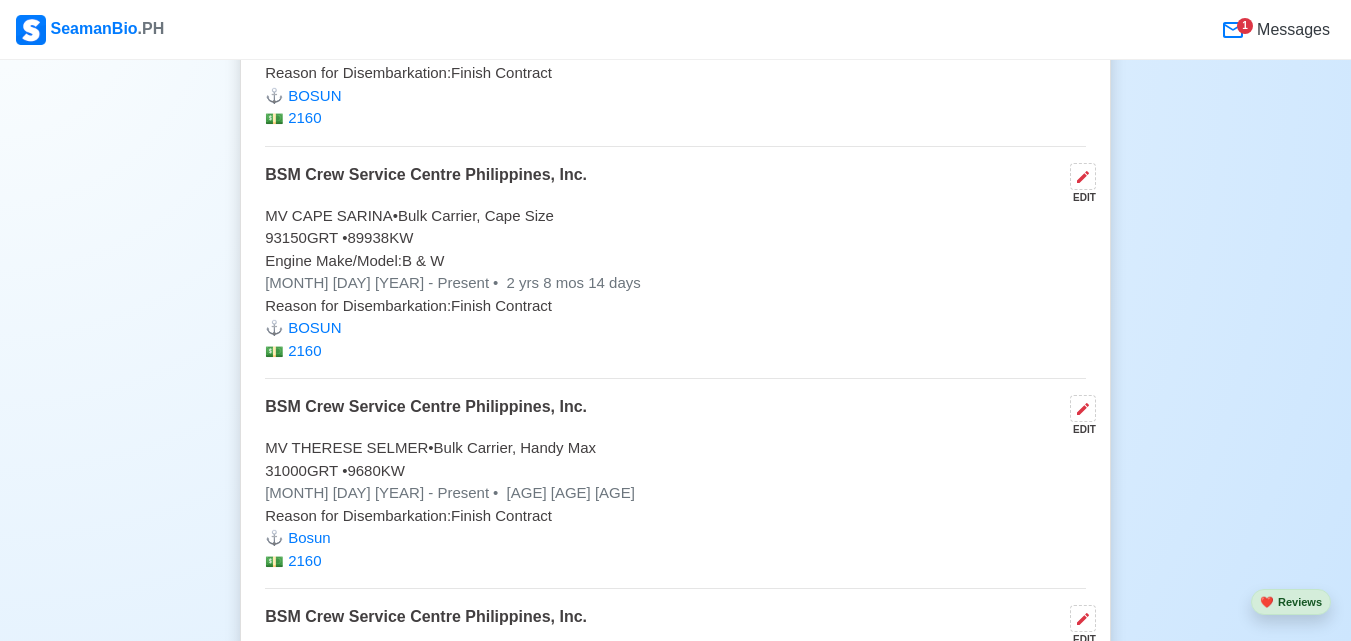 click on "New 🧑🏻‍💻 Practice Interview 🏬 Apply to Agencies 🔥 Apply Jobs 🚢 Log My Travels Change Upload [FULL_NAME] Edit BOSUN Actively Looking for Job ([AGE] [AGE] [AGE] experience in rank) SRN [DOCUMENT_ID] [EMAIL] [PHONE] [MONTH] [DAY], [YEAR] • [AGE] yo Male • Married [NUMBER] cm • [NUMBER] kg [ADDRESS], [CITY] [POSTAL_CODE] Philippines 🇵🇭 Availability Immediate Download Convert to PDF 🎨 Choose Other CV Design ✍️ Add My Signature Objective To efficiently oversee ship maintenance and safety procedures, utilising extensive experience in navigation, crew management, and technical operations for marine vessels in a dynamic and fast-paced environment. EDIT Statutory Info EDIT SSS: [DOCUMENT_ID] TIN: [DOCUMENT_ID] Pag-IBIG: [DOCUMENT_ID] PhilHealth: [DOCUMENT_ID] Education 1 Auto sort by Start Date. ADD University of Cebu EDIT [DEGREE] [MONTH] [YEAR] - [MONTH] [YEAR] Travel Documents 4 ADD Passport EDIT EDIT" at bounding box center [675, -108] 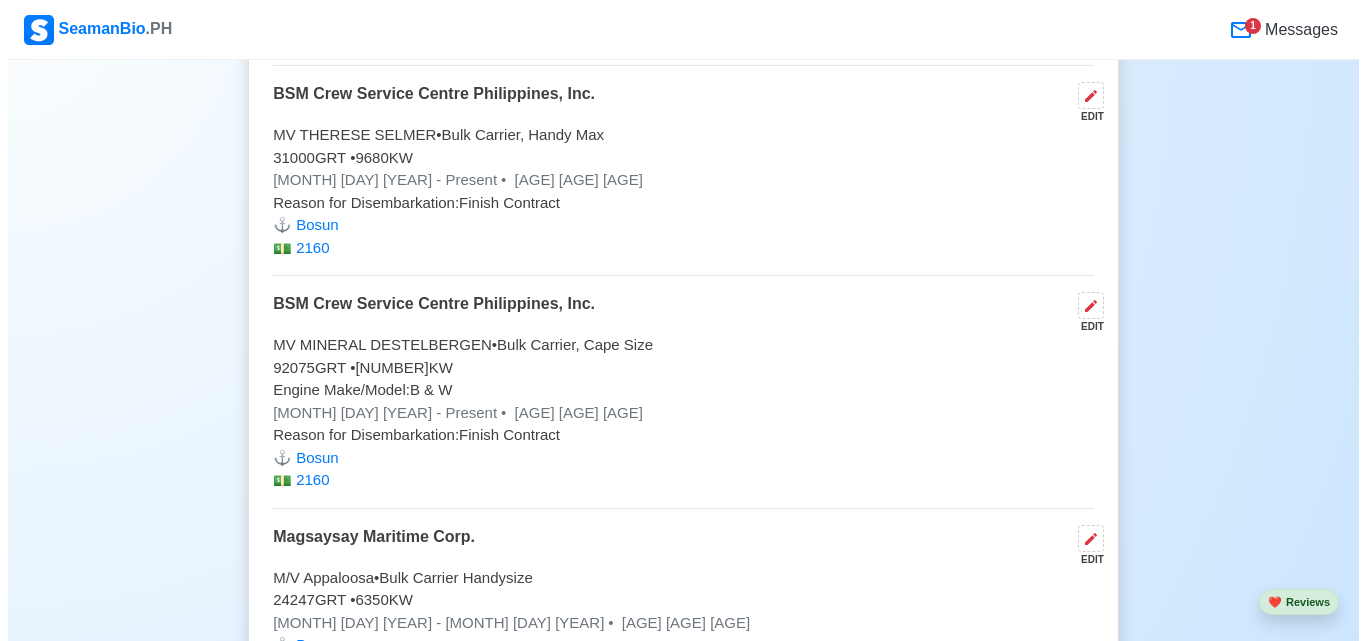 scroll, scrollTop: 5040, scrollLeft: 0, axis: vertical 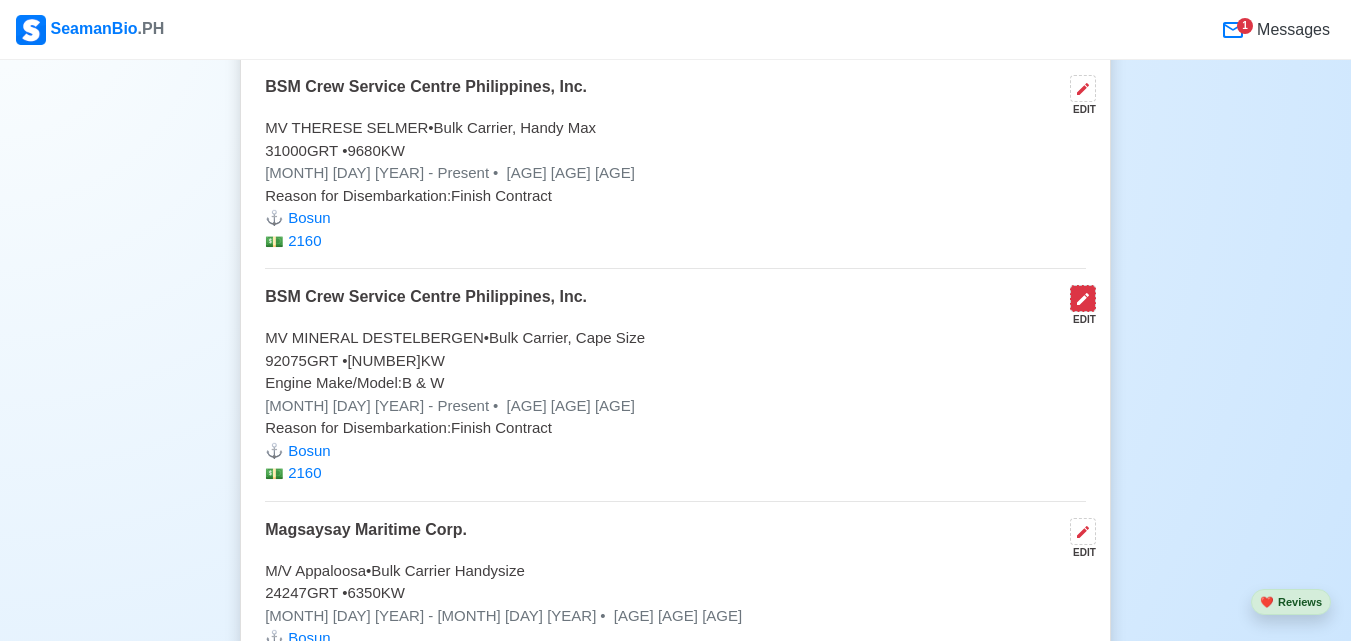 click 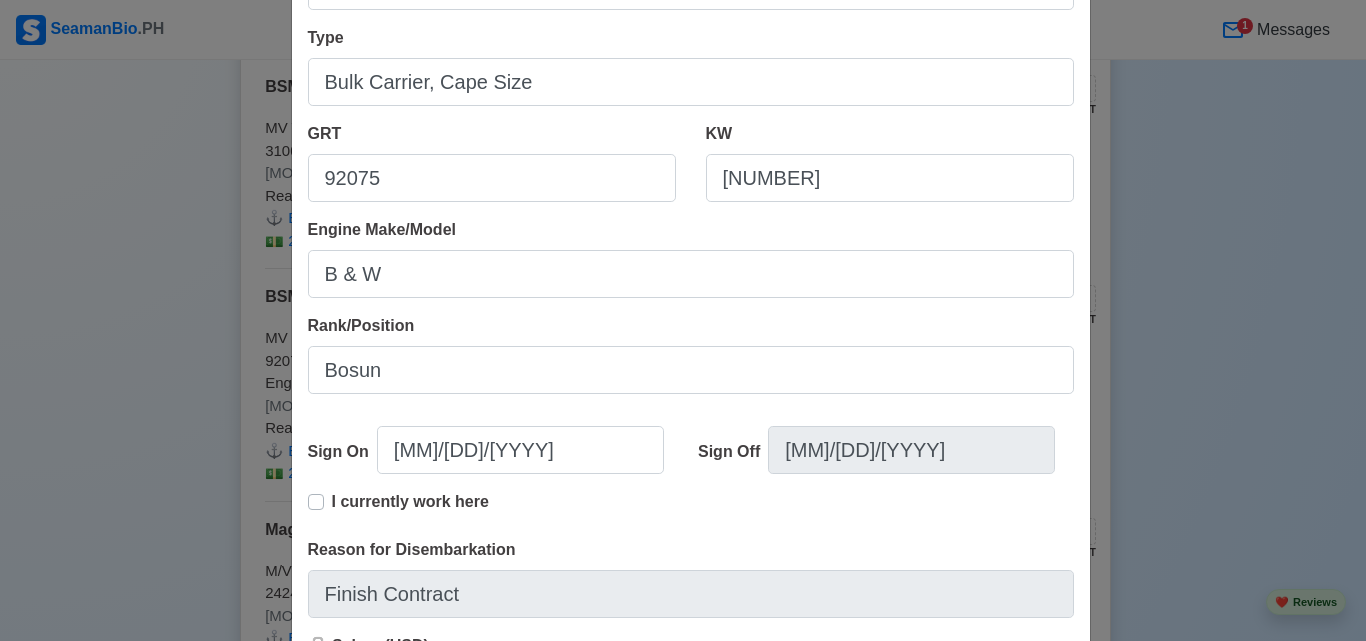 scroll, scrollTop: 280, scrollLeft: 0, axis: vertical 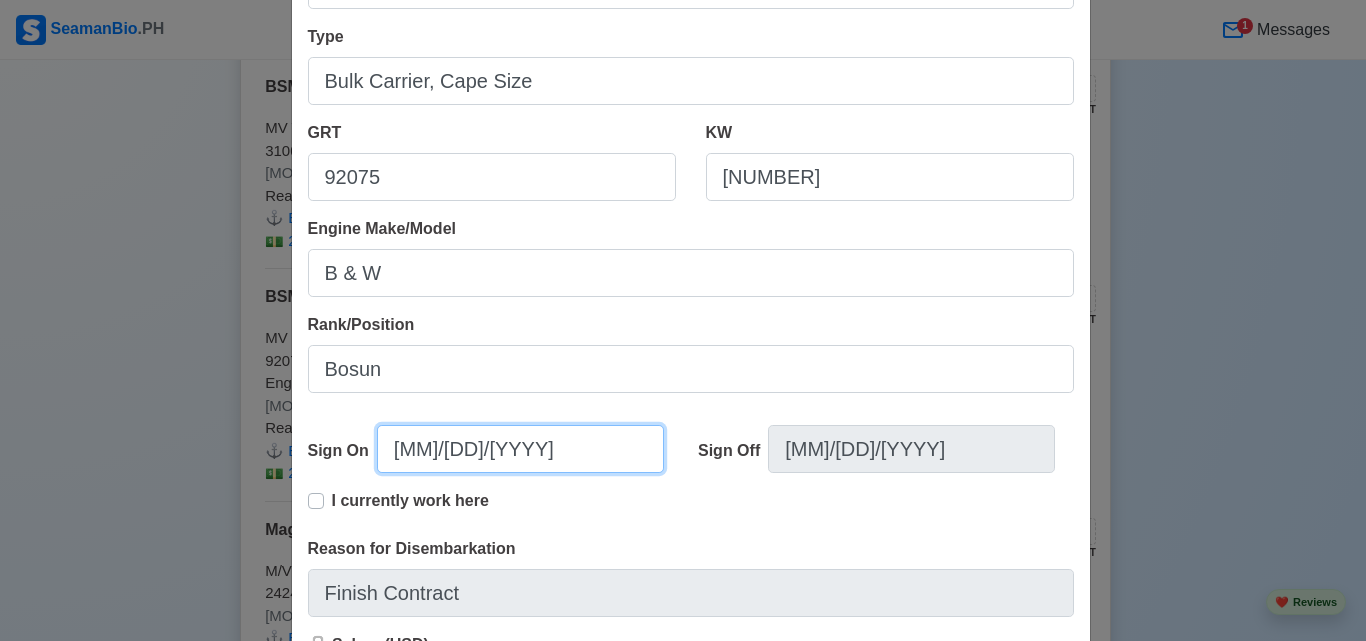 click on "[MM]/[DD]/[YYYY]" at bounding box center [520, 449] 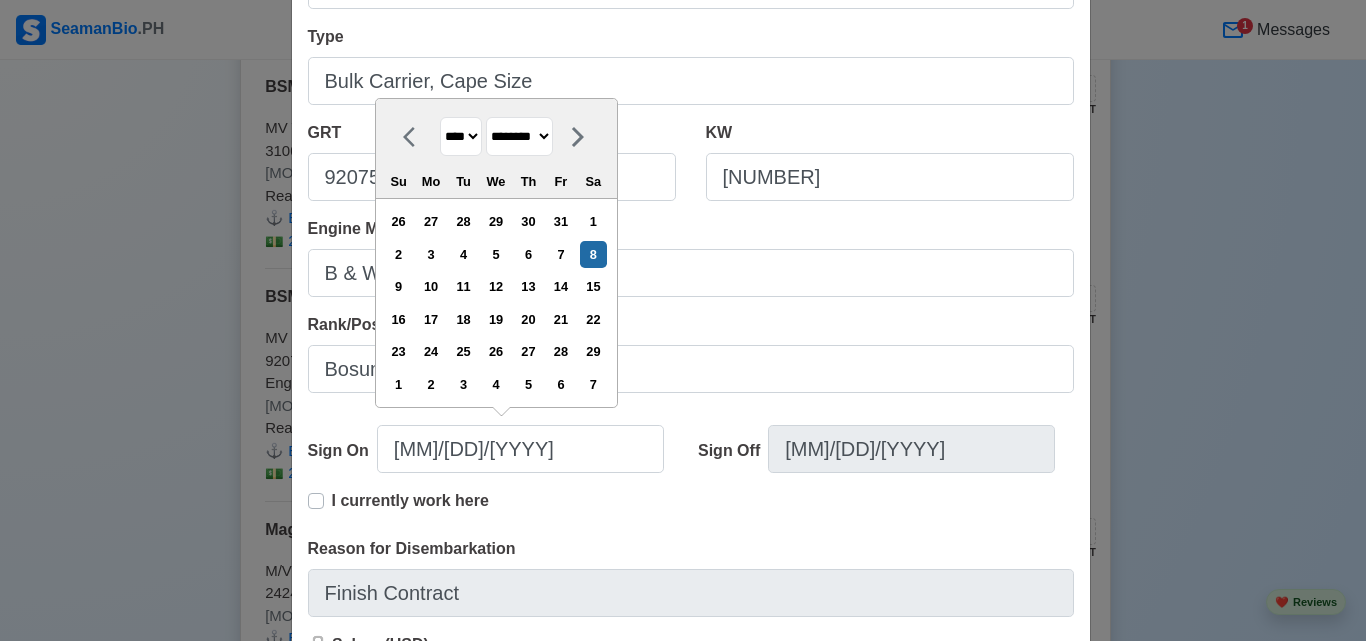 click on "Reason for Disembarkation Finish Contract" at bounding box center (691, 577) 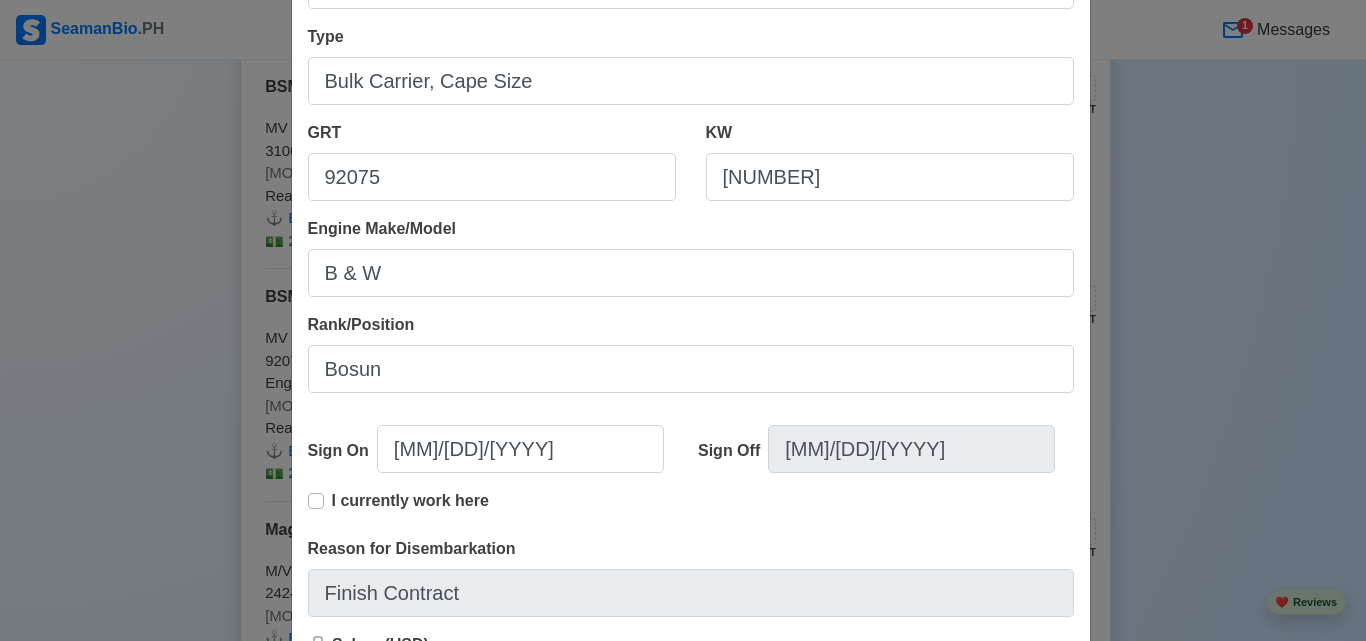 click on "Sign Off" at bounding box center (733, 451) 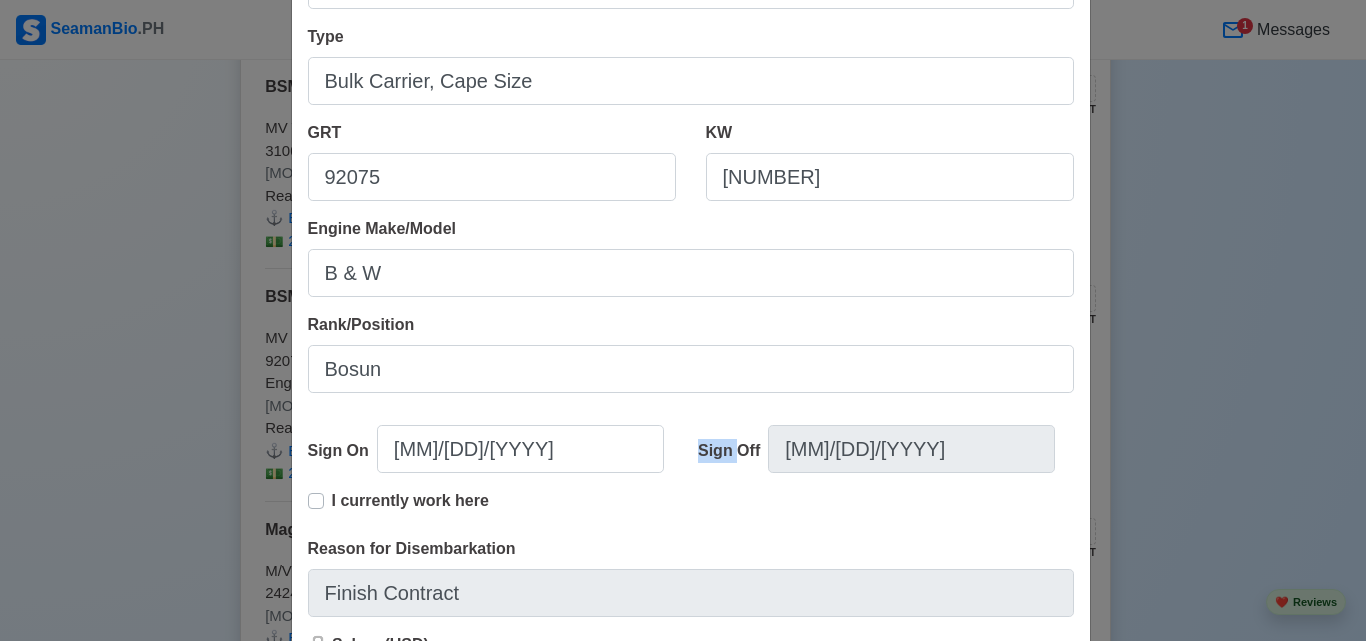 click on "Sign Off" at bounding box center (733, 451) 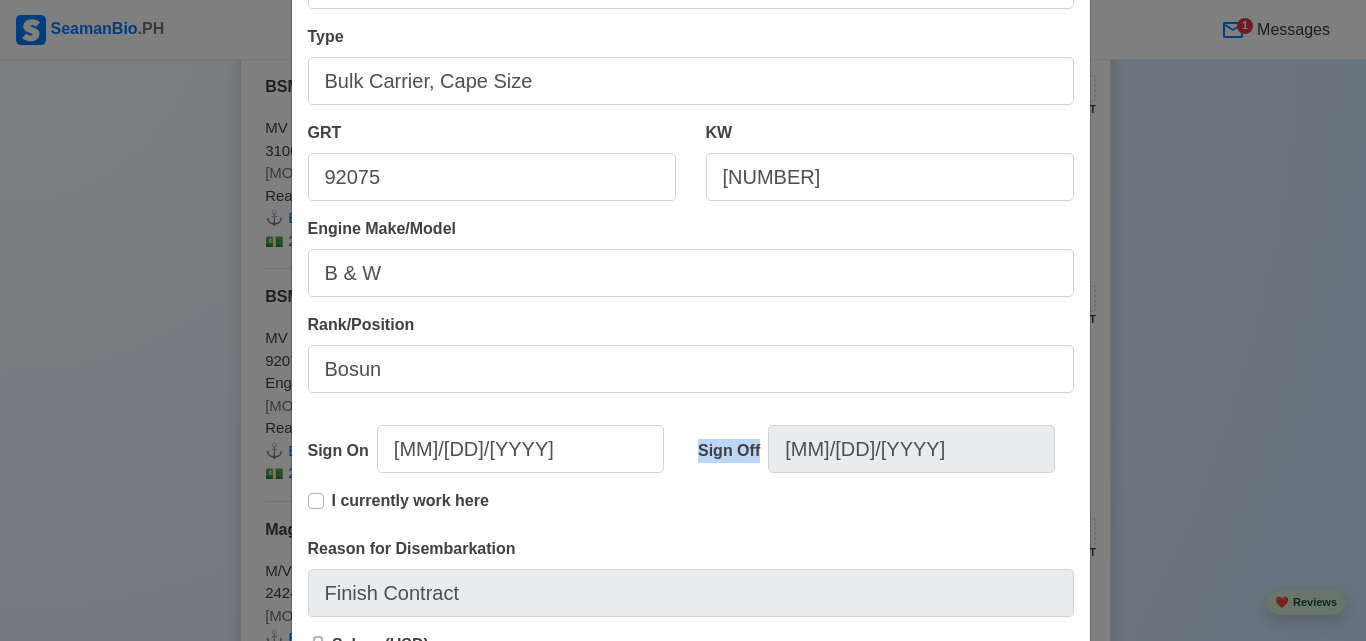 click on "Sign Off" at bounding box center [733, 451] 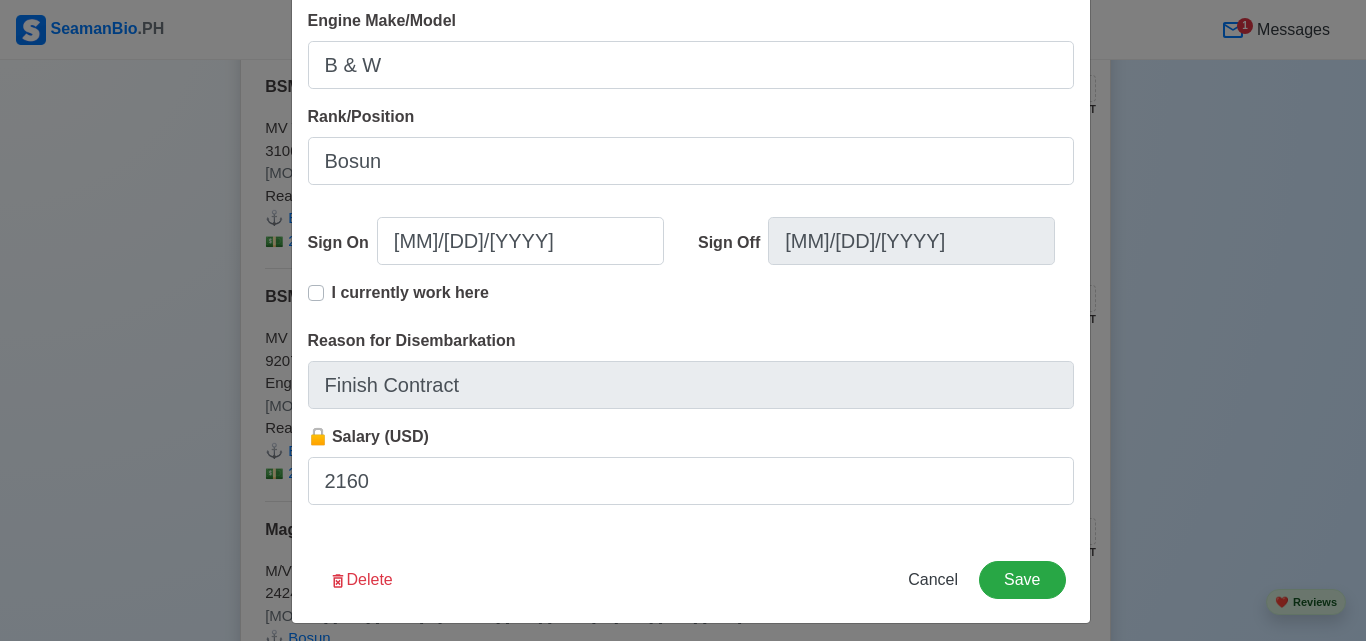 scroll, scrollTop: 499, scrollLeft: 0, axis: vertical 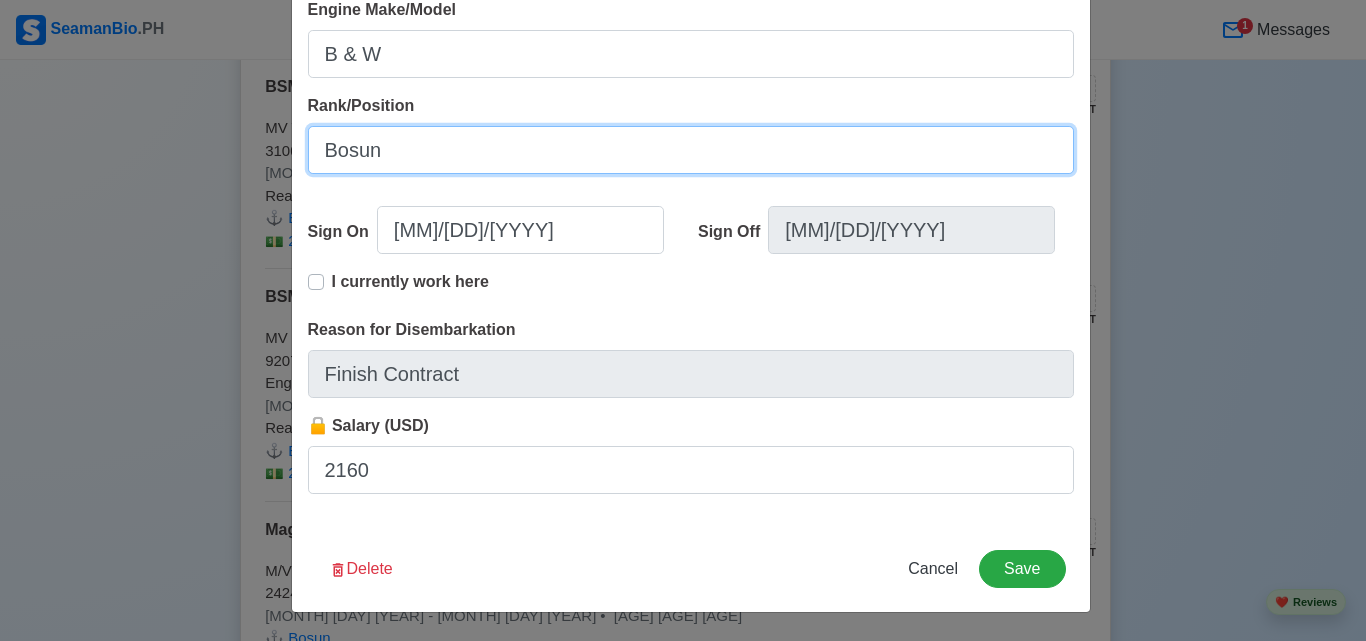 click on "Bosun" at bounding box center (691, 150) 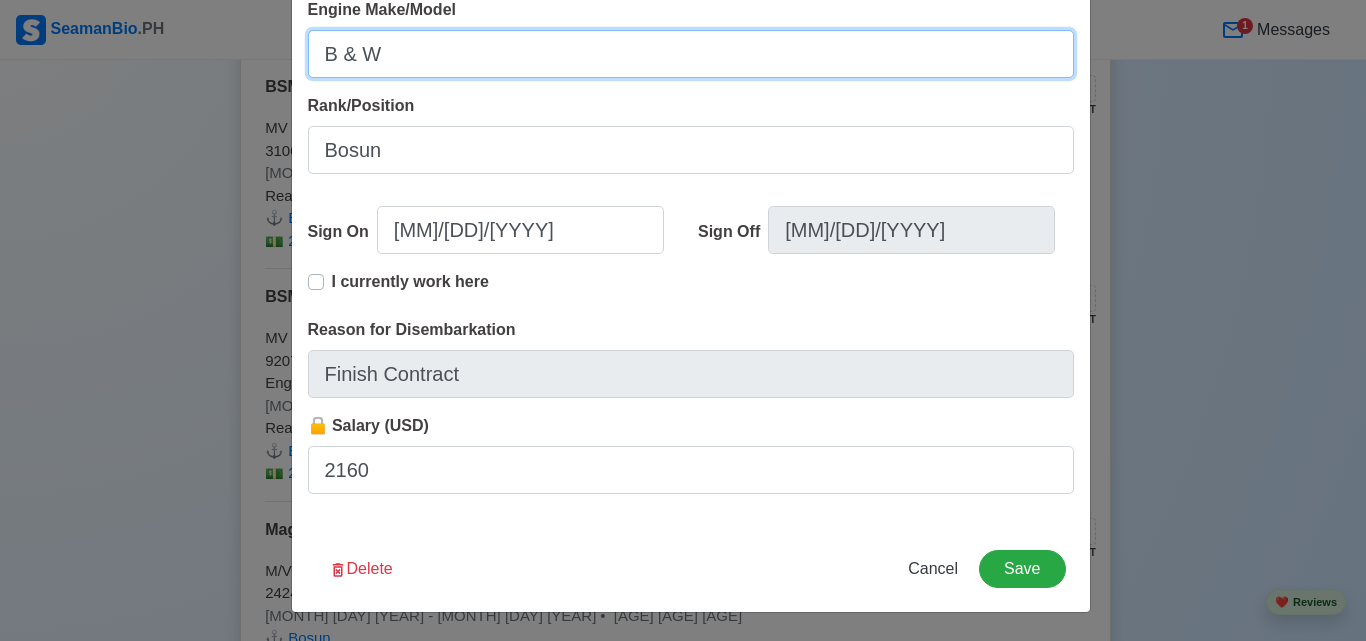 click on "B & W" at bounding box center (691, 54) 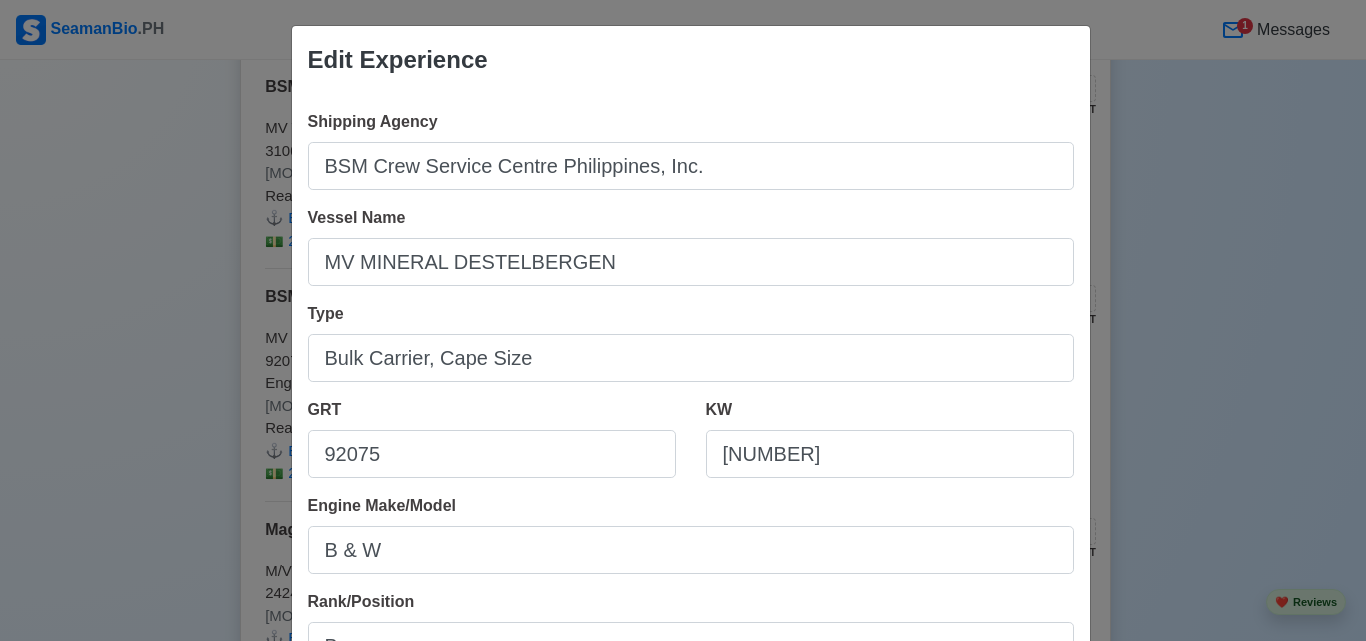 scroll, scrollTop: 0, scrollLeft: 0, axis: both 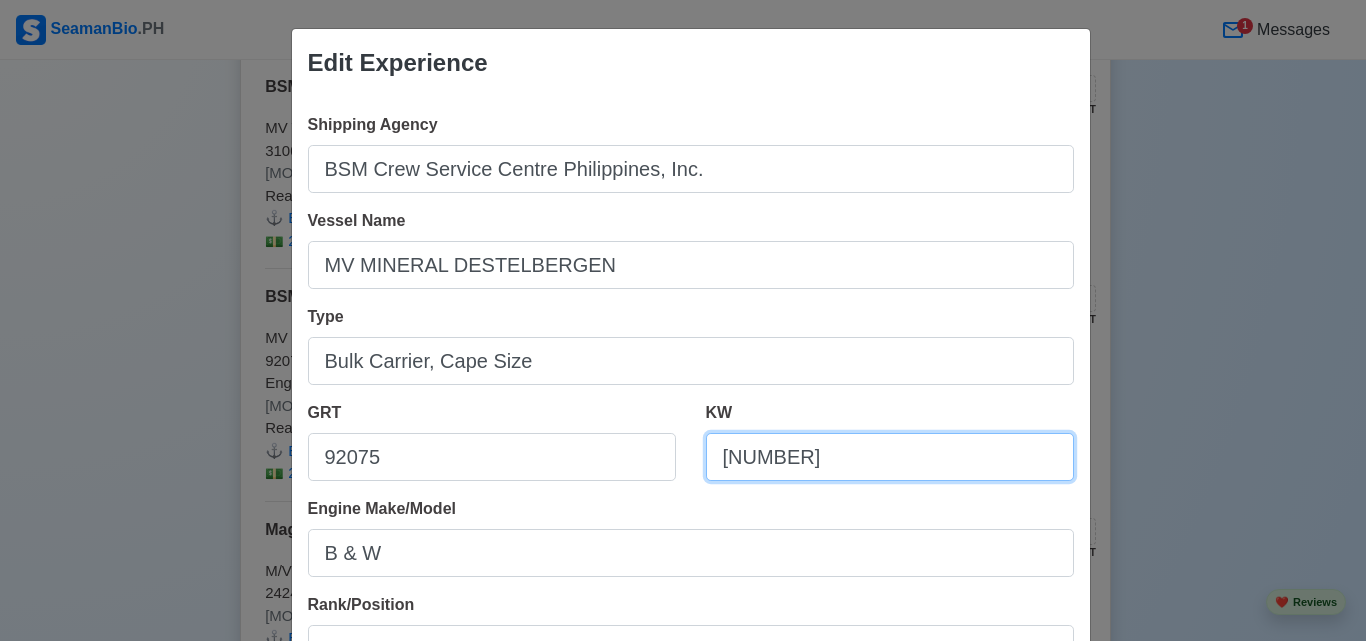 click on "[NUMBER]" at bounding box center [890, 457] 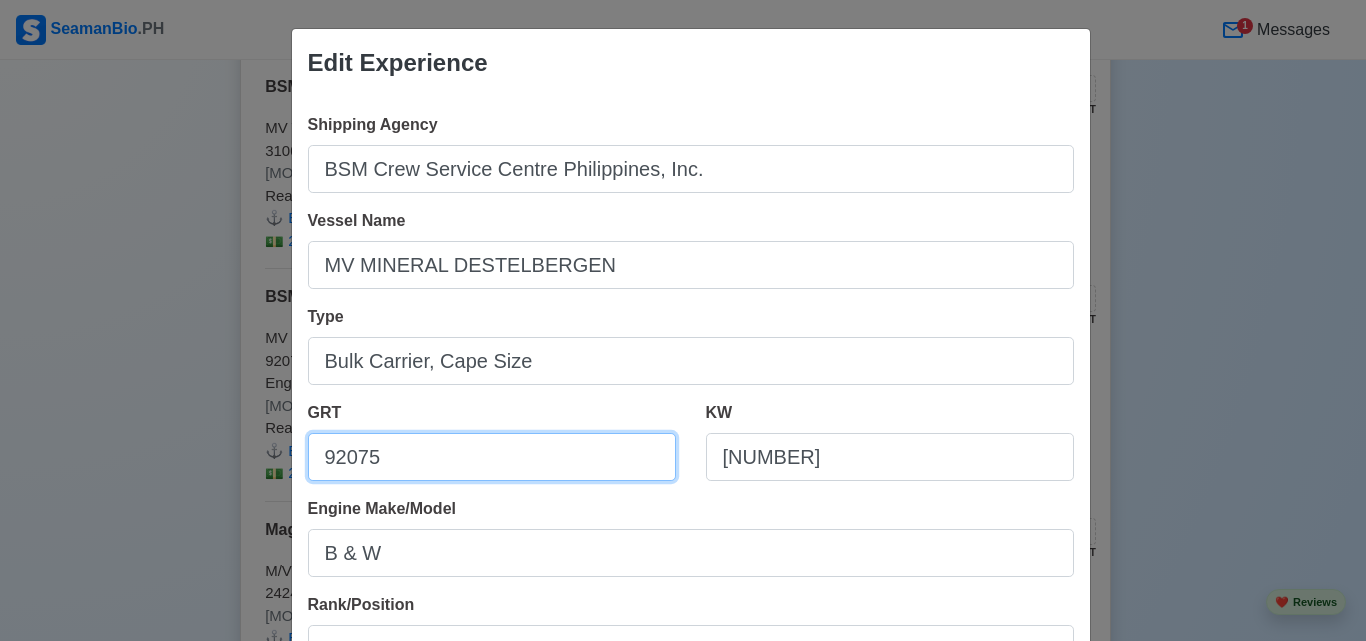 click on "92075" at bounding box center (492, 457) 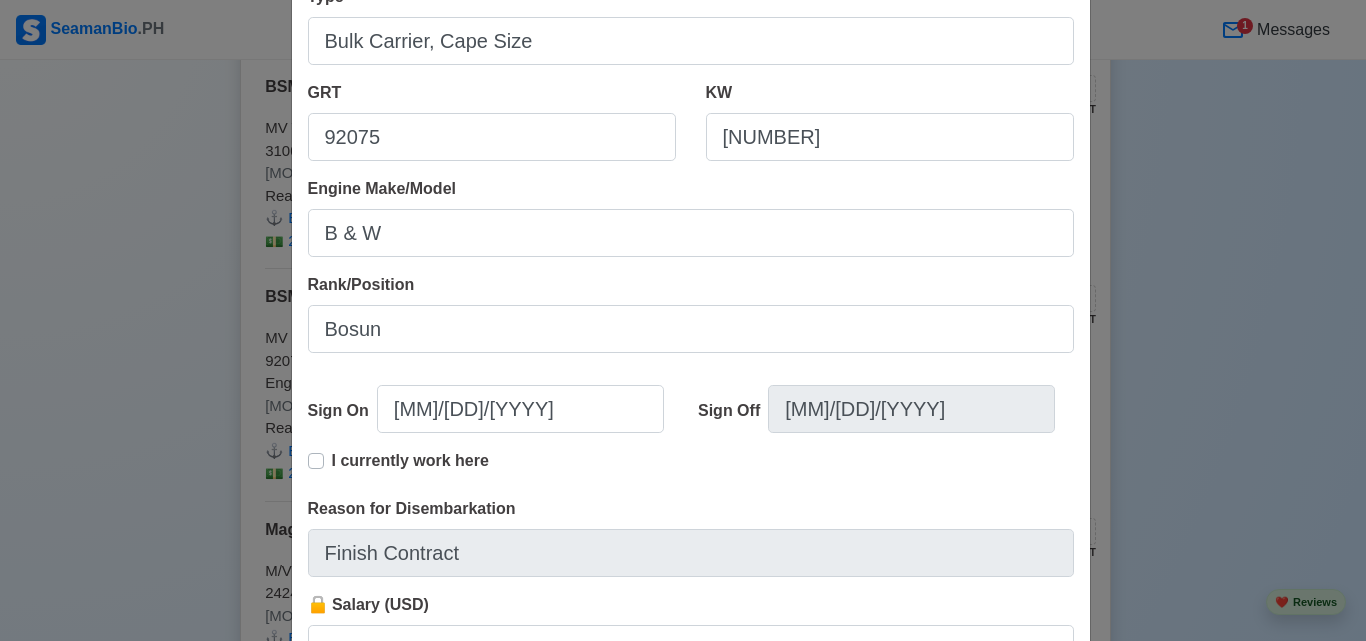 scroll, scrollTop: 360, scrollLeft: 0, axis: vertical 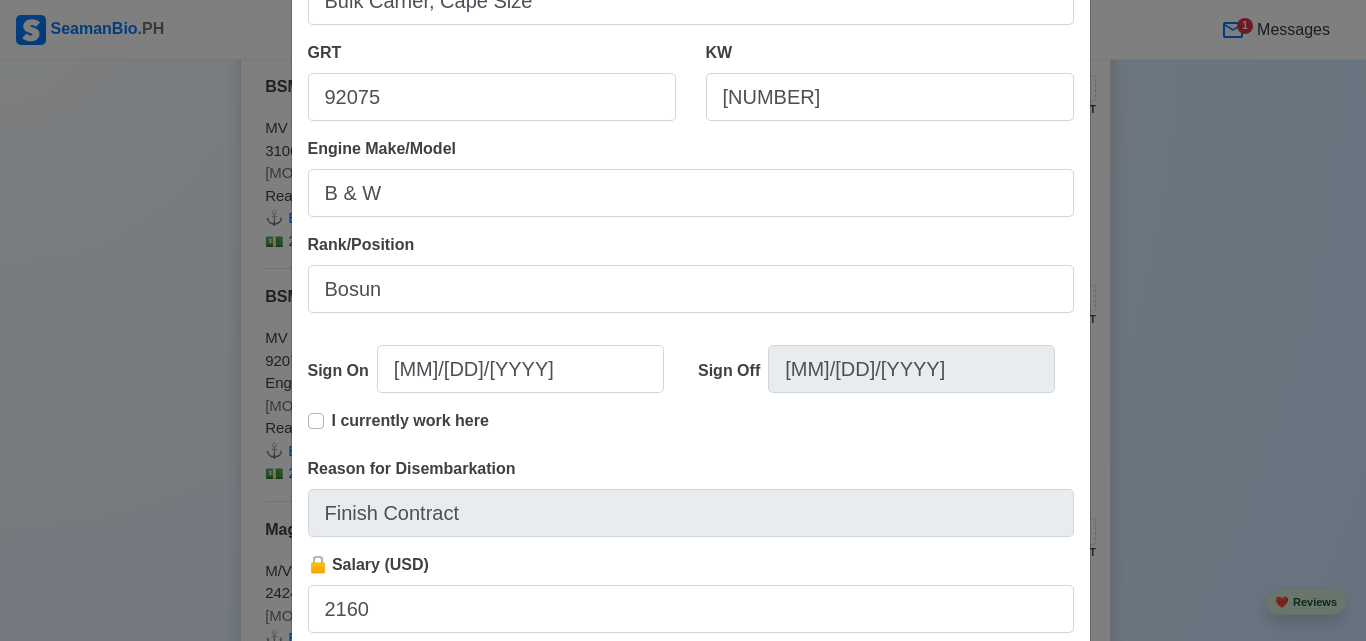 click on "I currently work here" at bounding box center [410, 429] 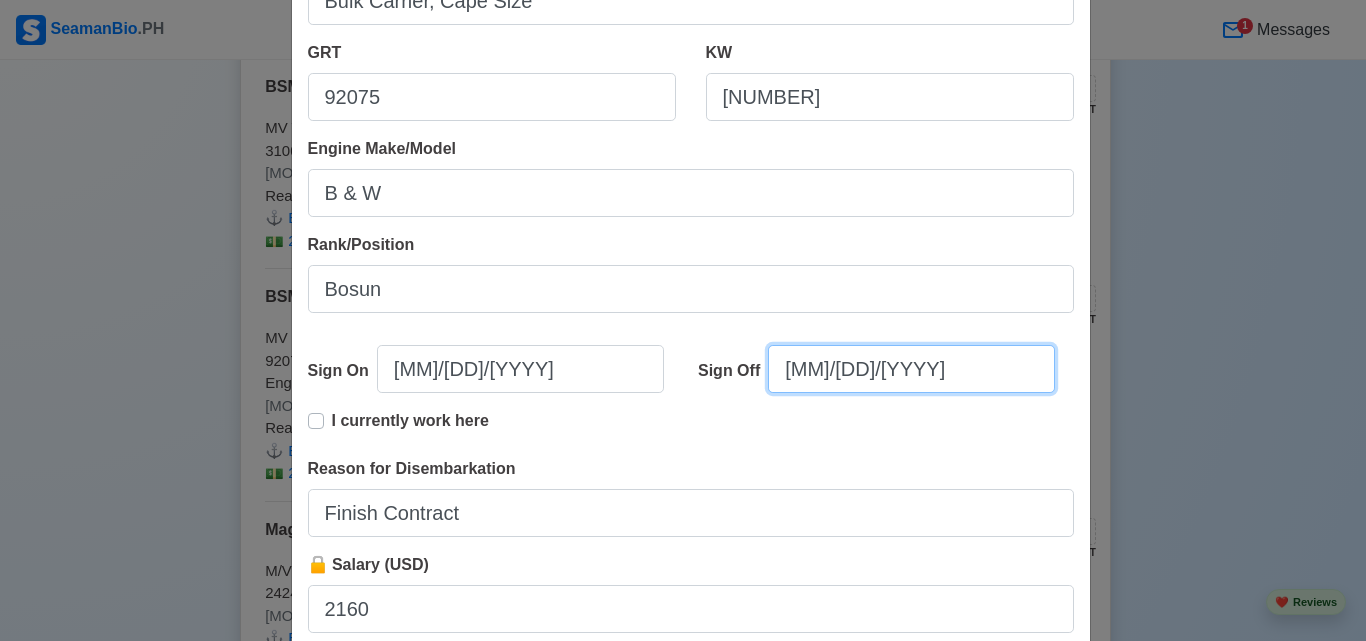 select on "****" 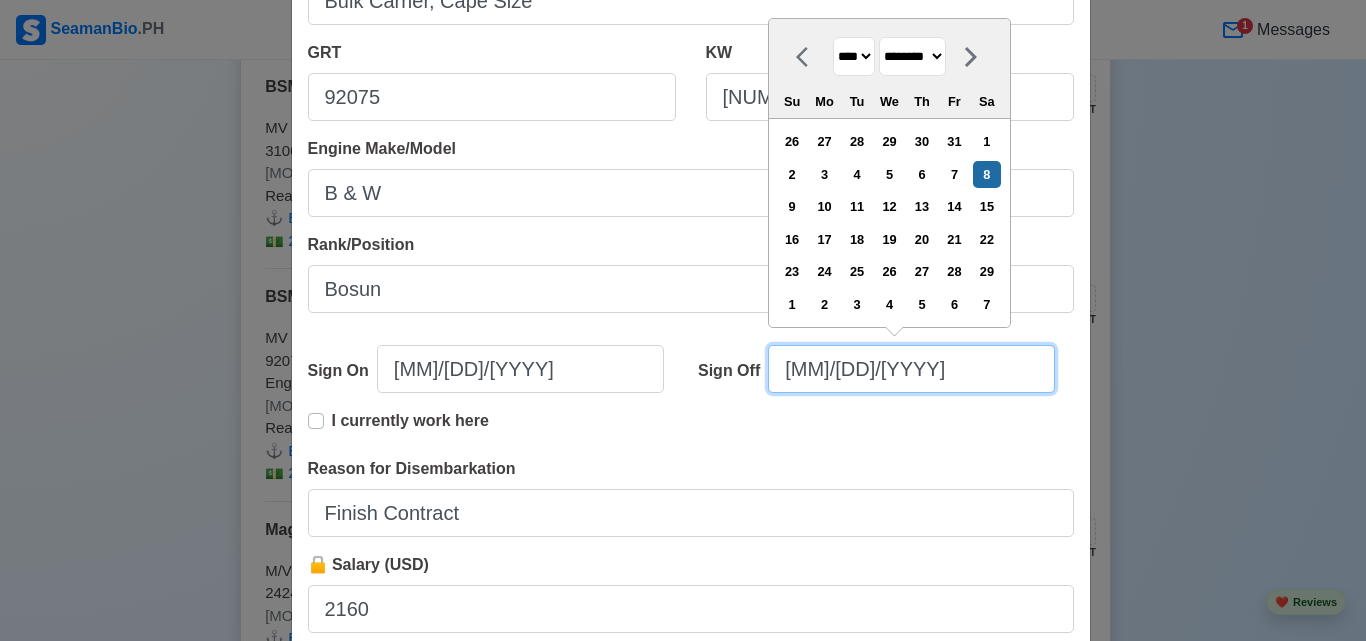 click on "[MM]/[DD]/[YYYY]" at bounding box center [911, 369] 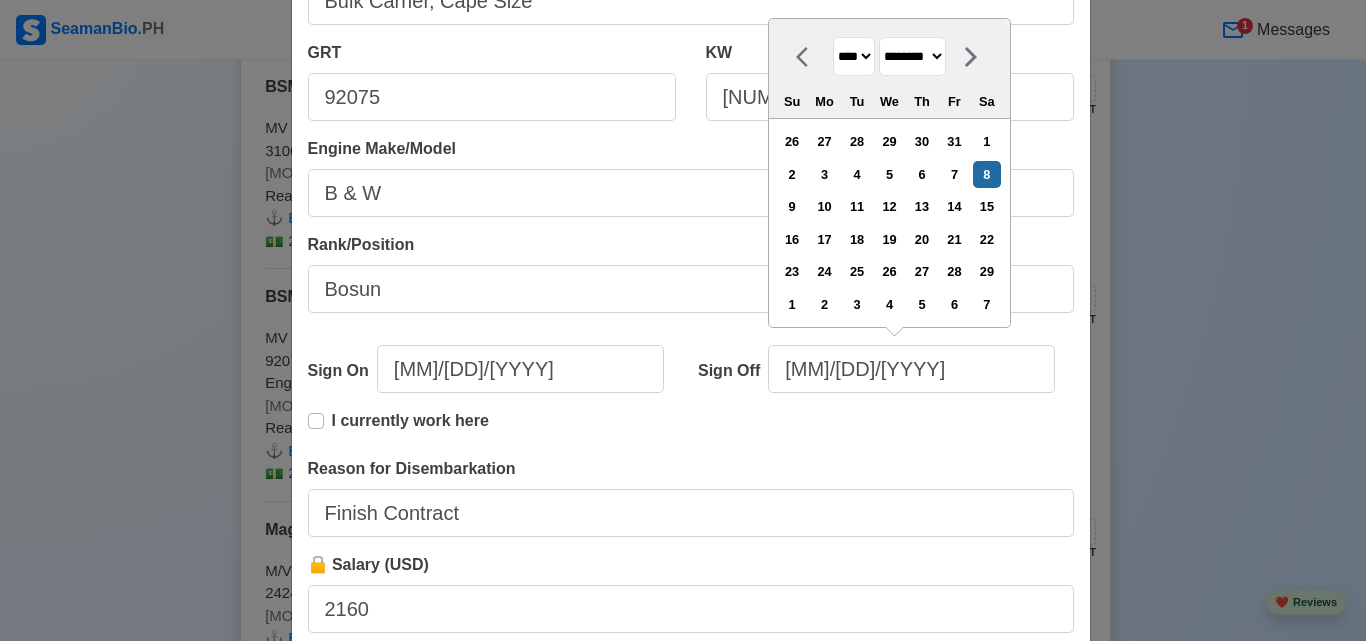 click on "******* ******** ***** ***** *** **** **** ****** ********* ******* ******** ********" at bounding box center (912, 56) 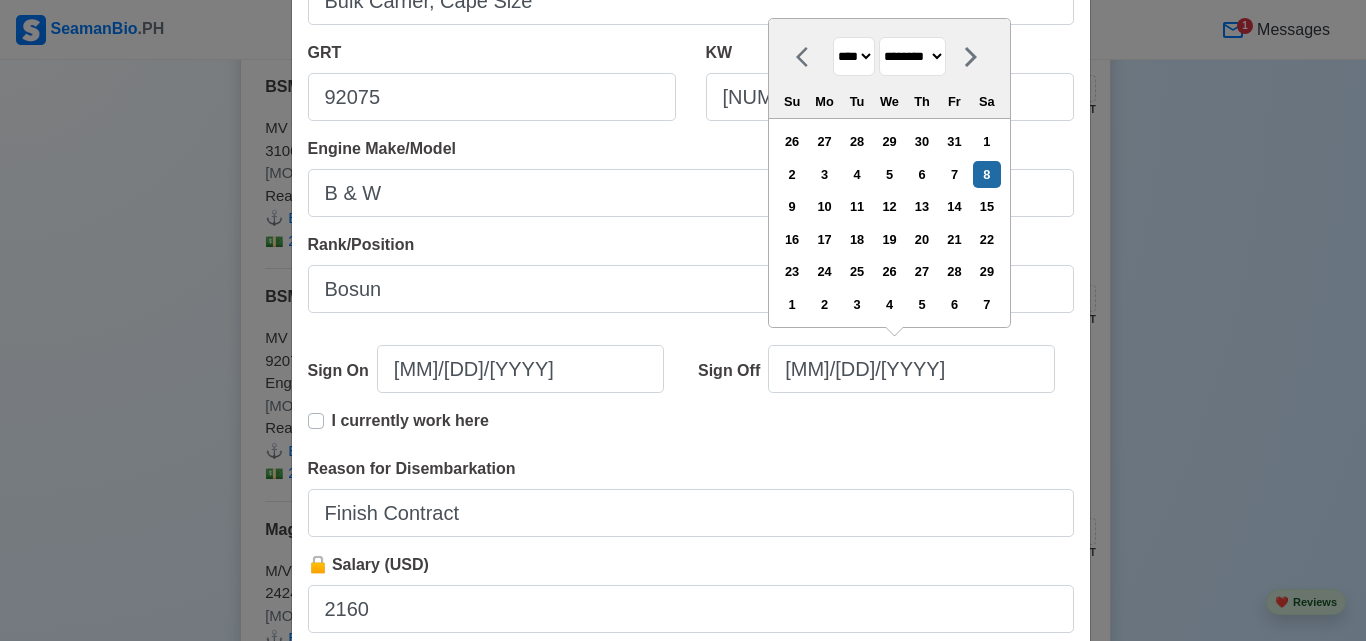 click on "**** **** **** **** **** **** **** **** **** **** **** **** **** **** **** **** **** **** **** **** **** **** **** **** **** **** **** **** **** **** **** **** **** **** **** **** **** **** **** **** **** **** **** **** **** **** **** **** **** **** **** **** **** **** **** **** **** **** **** **** **** **** **** **** **** **** **** **** **** **** **** **** **** **** **** **** **** **** **** **** **** **** **** **** **** **** **** **** **** **** **** **** **** **** **** **** **** **** **** **** **** **** **** **** **** **** **** ****" at bounding box center [854, 56] 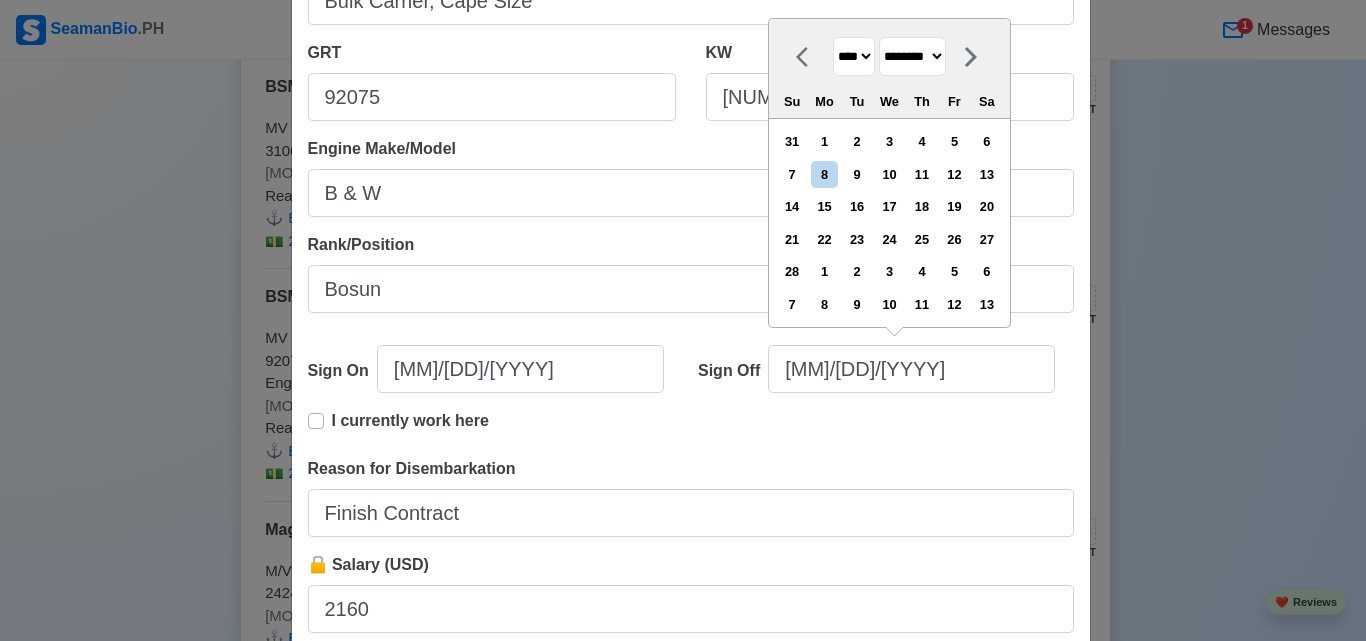 click on "******* ******** ***** ***** *** **** **** ****** ********* ******* ******** ********" at bounding box center [912, 56] 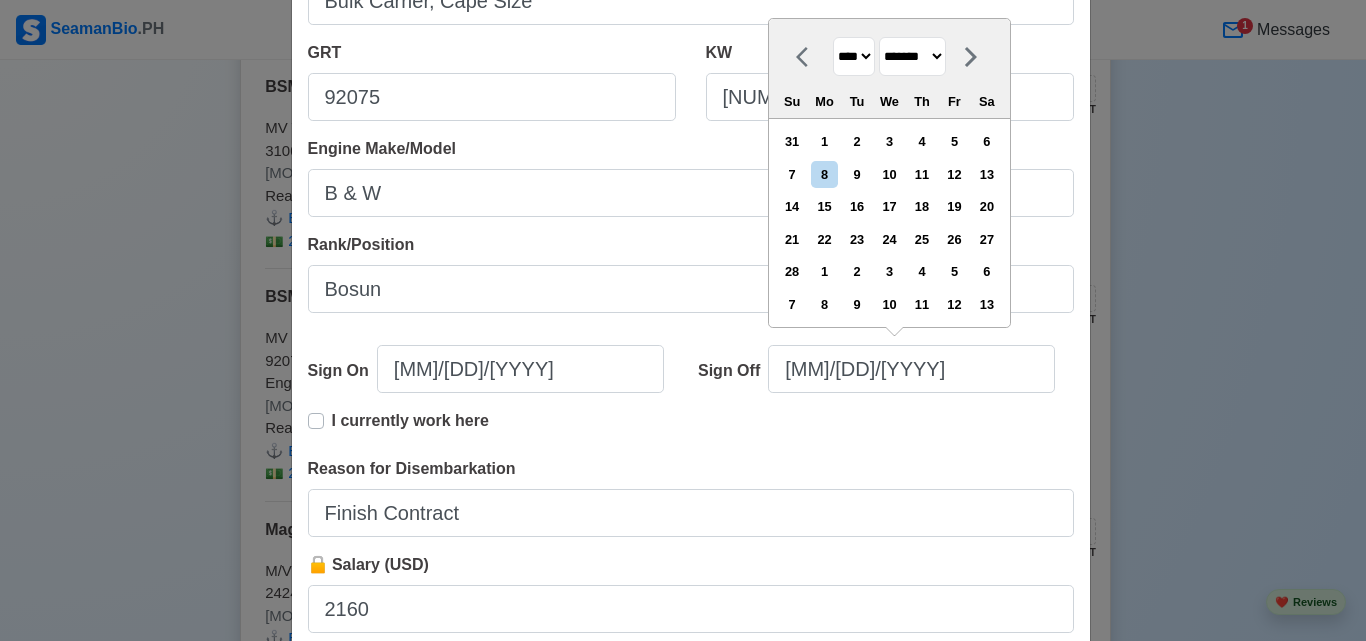 click on "******* ******** ***** ***** *** **** **** ****** ********* ******* ******** ********" at bounding box center (912, 56) 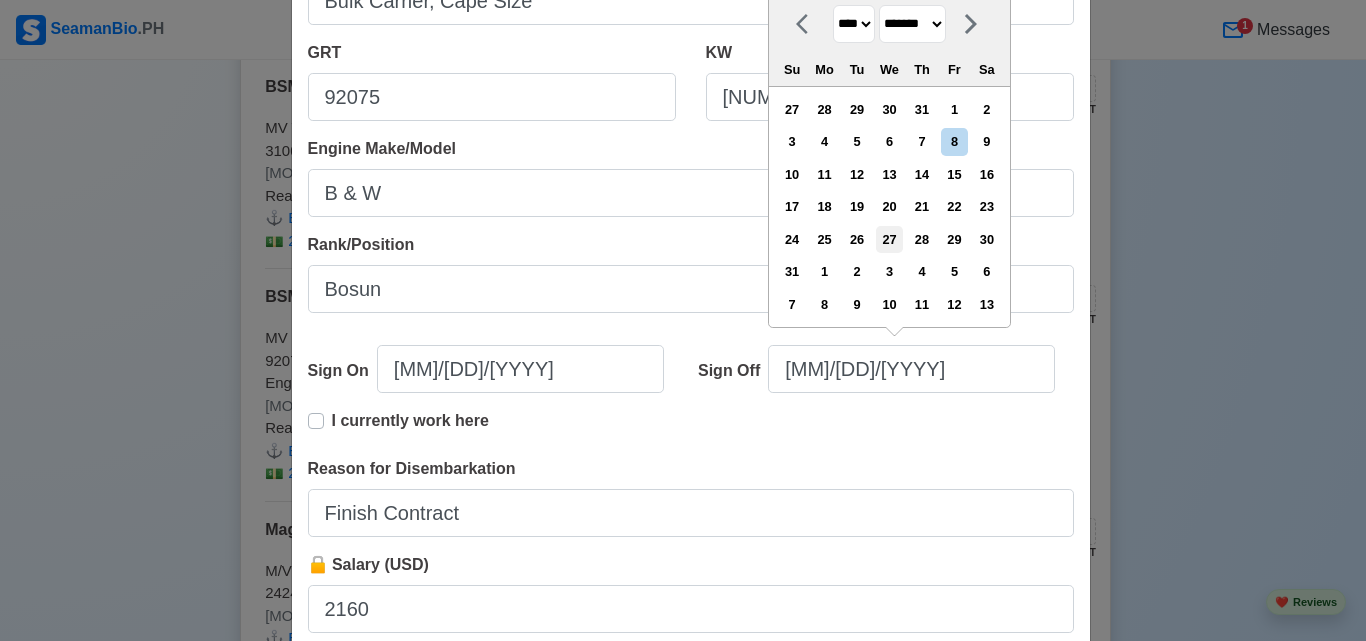 click on "27" at bounding box center [889, 239] 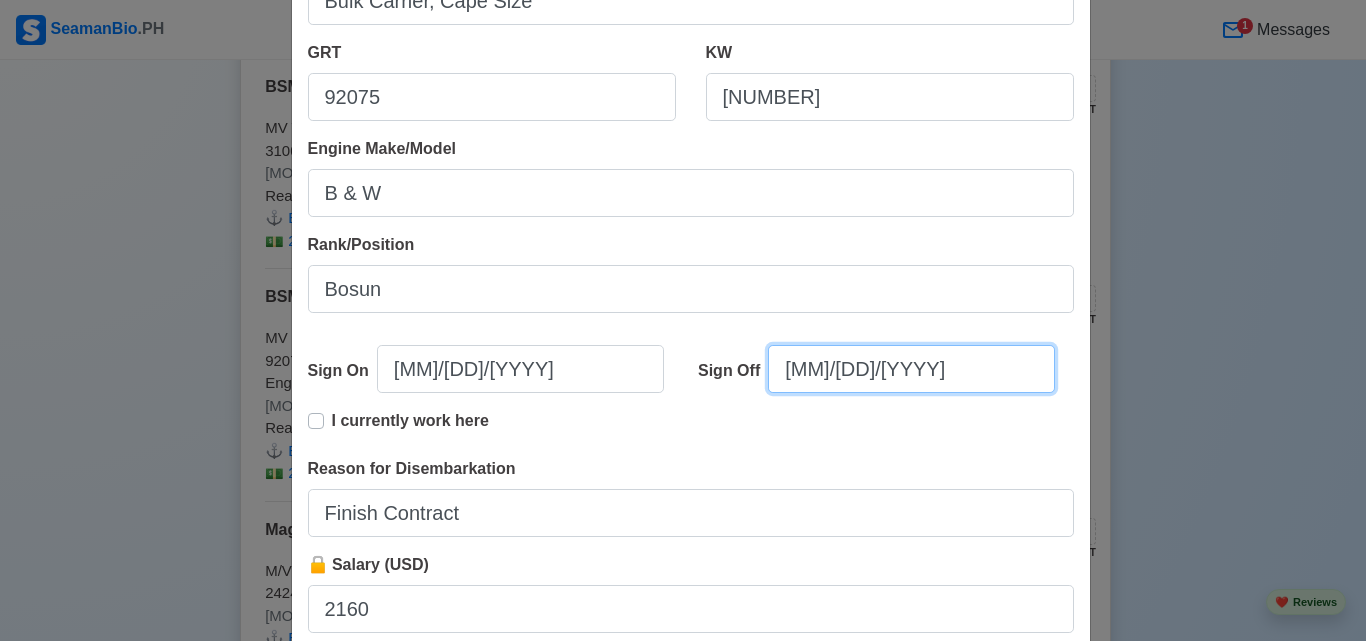 click on "[MM]/[DD]/[YYYY]" at bounding box center (911, 369) 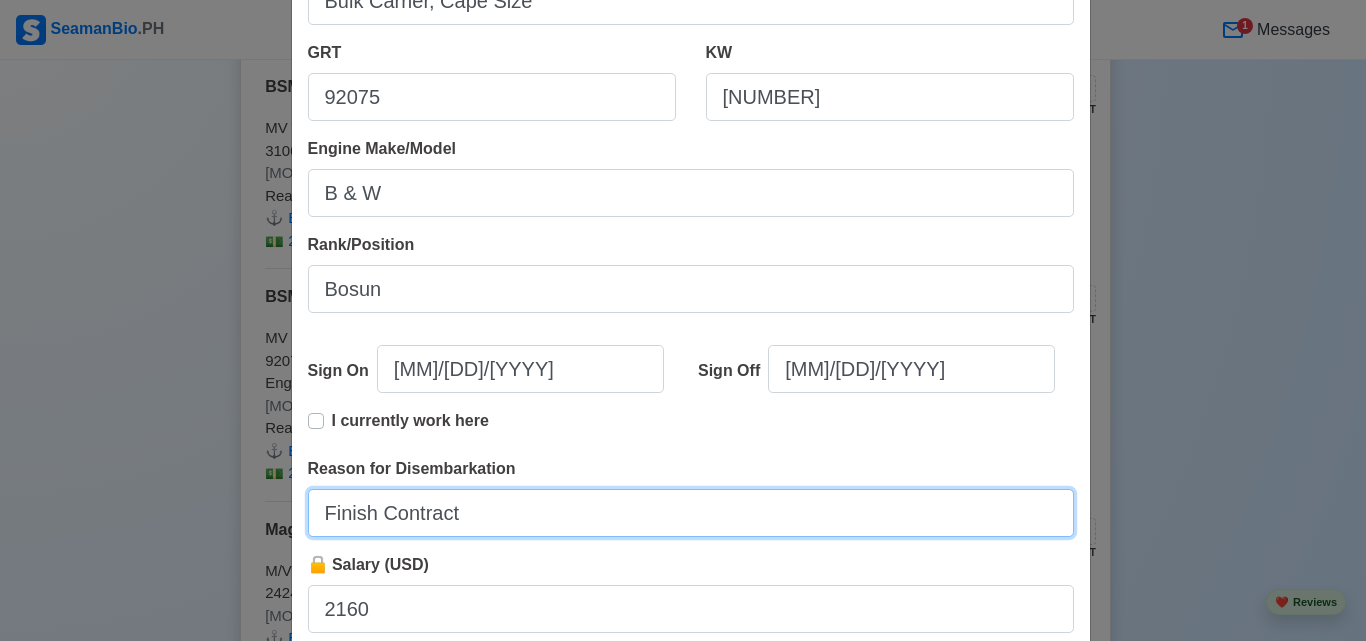 click on "Finish Contract" at bounding box center [691, 513] 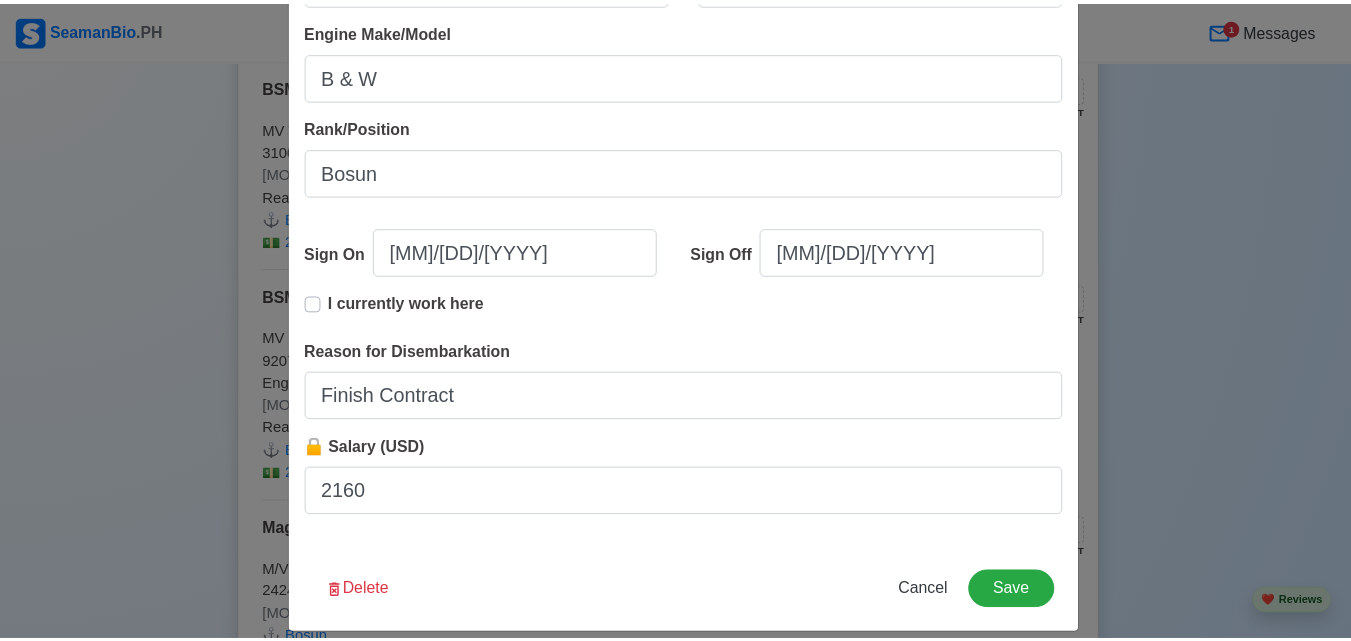 scroll, scrollTop: 499, scrollLeft: 0, axis: vertical 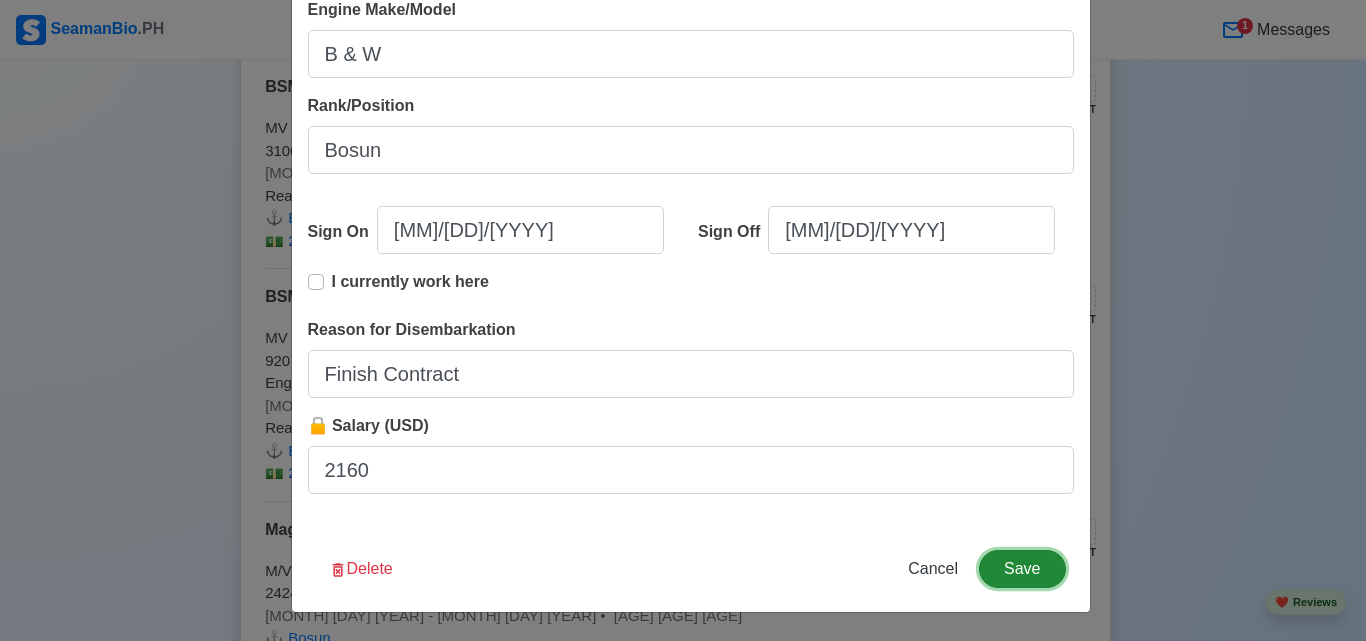 click on "Save" at bounding box center (1022, 569) 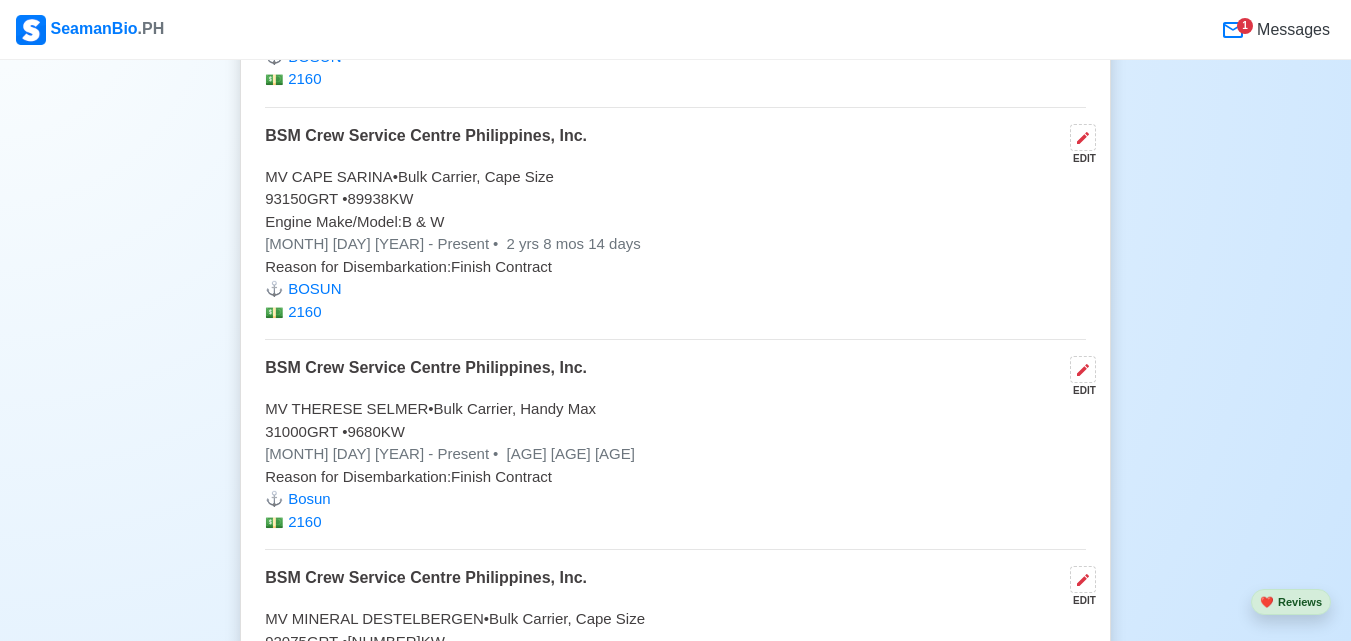 scroll, scrollTop: 4720, scrollLeft: 0, axis: vertical 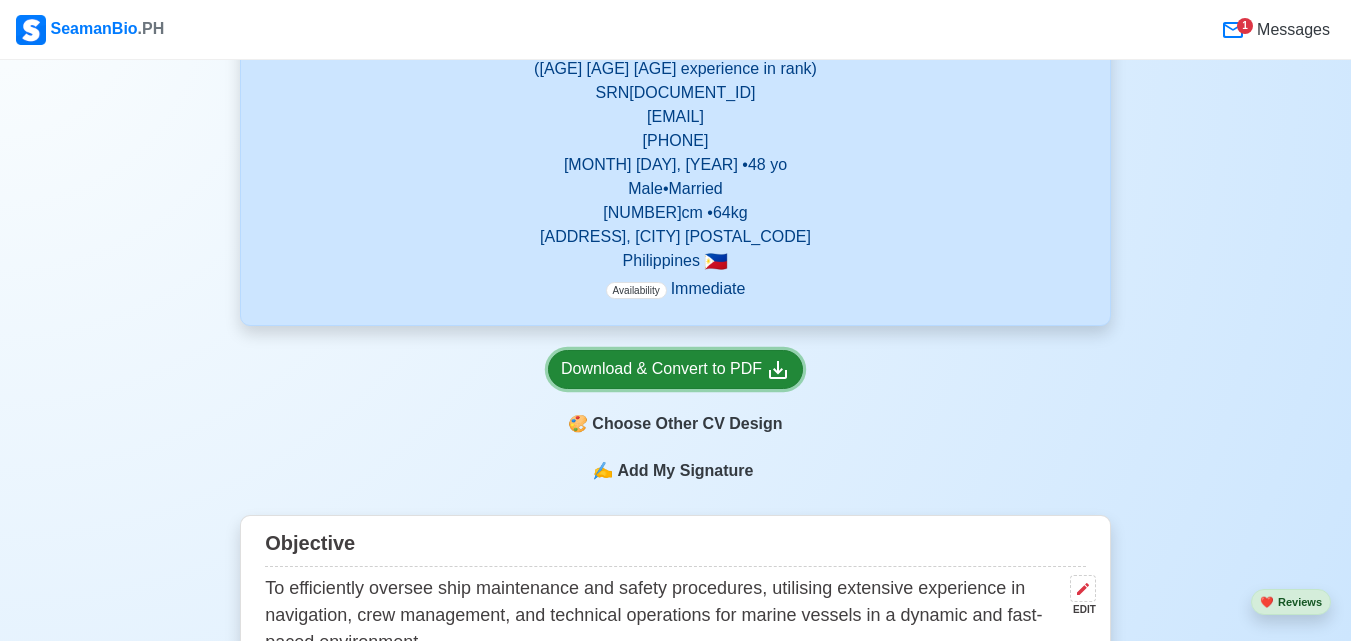 click 